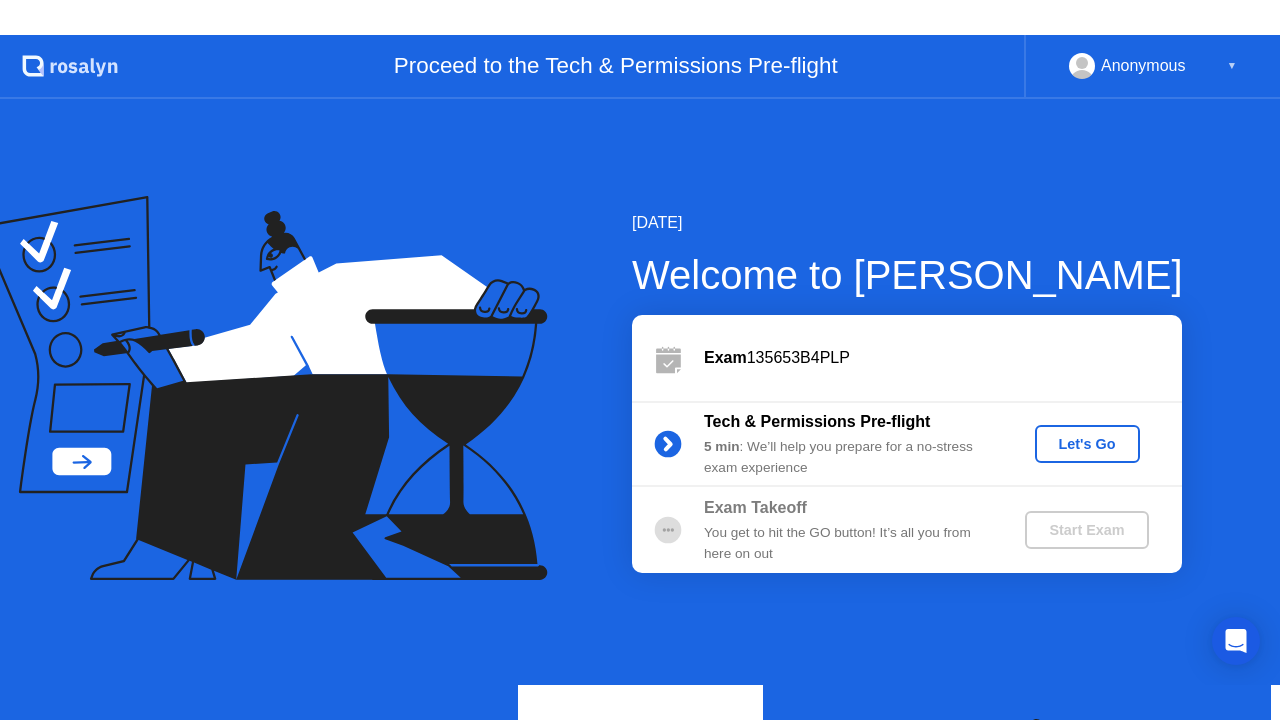 scroll, scrollTop: 0, scrollLeft: 0, axis: both 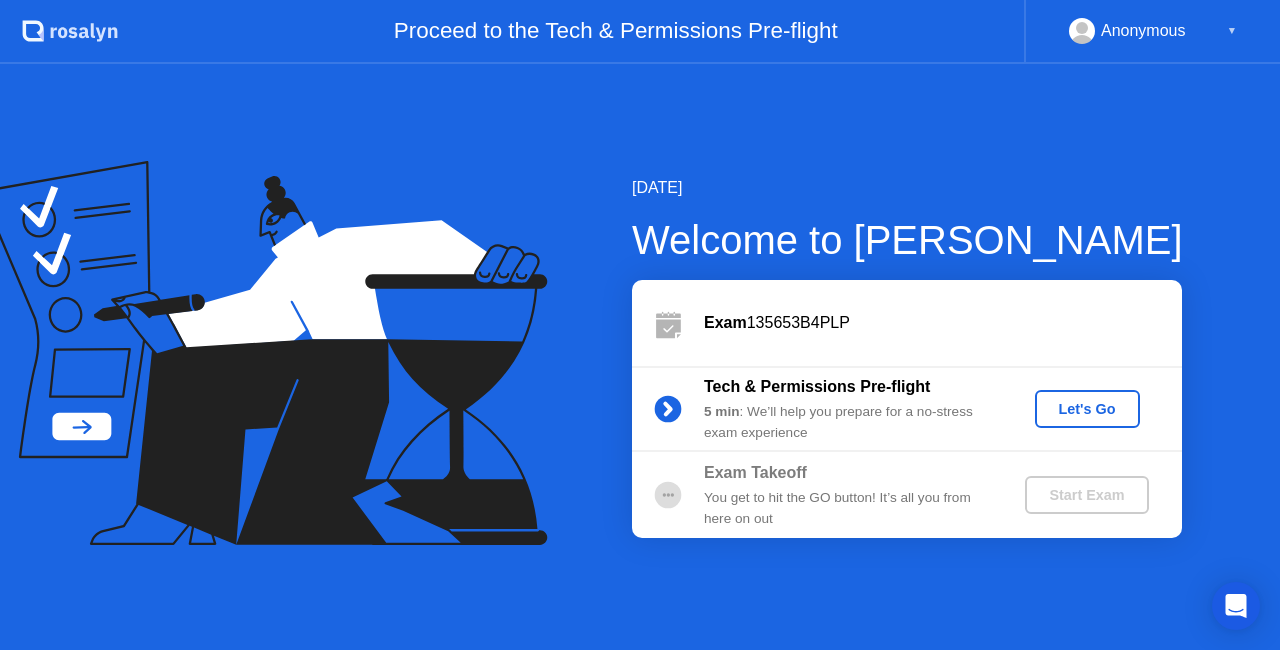 click on "Let's Go" 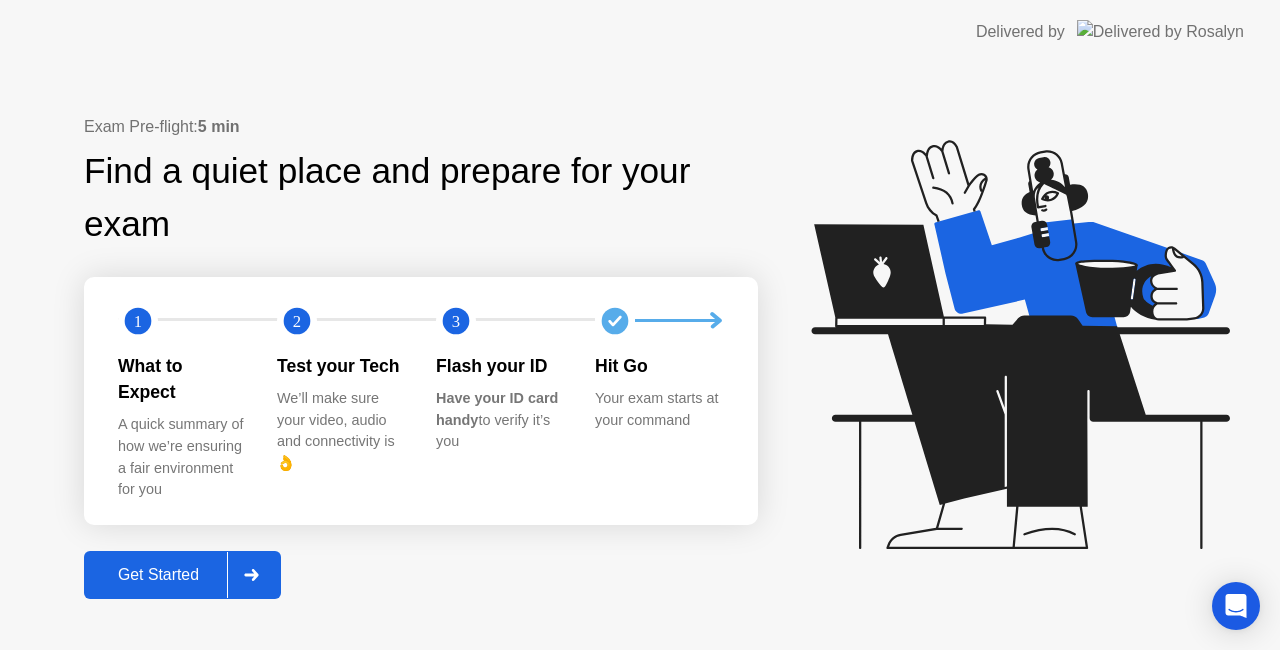 click 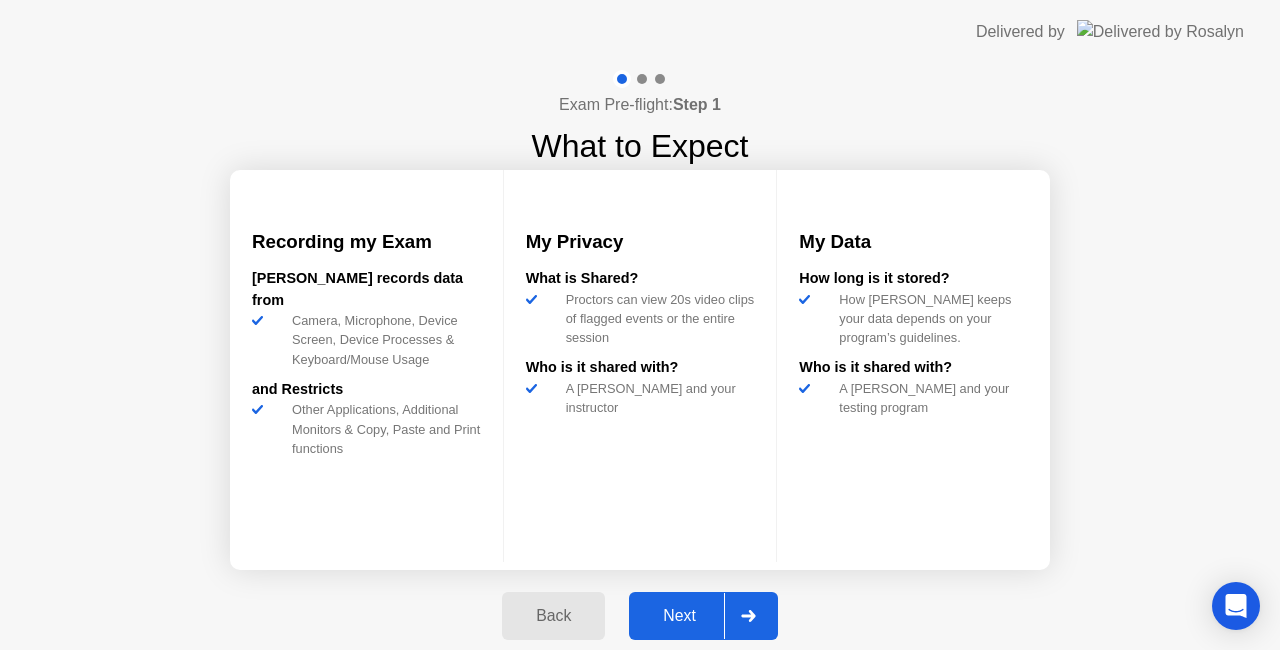 click on "Next" 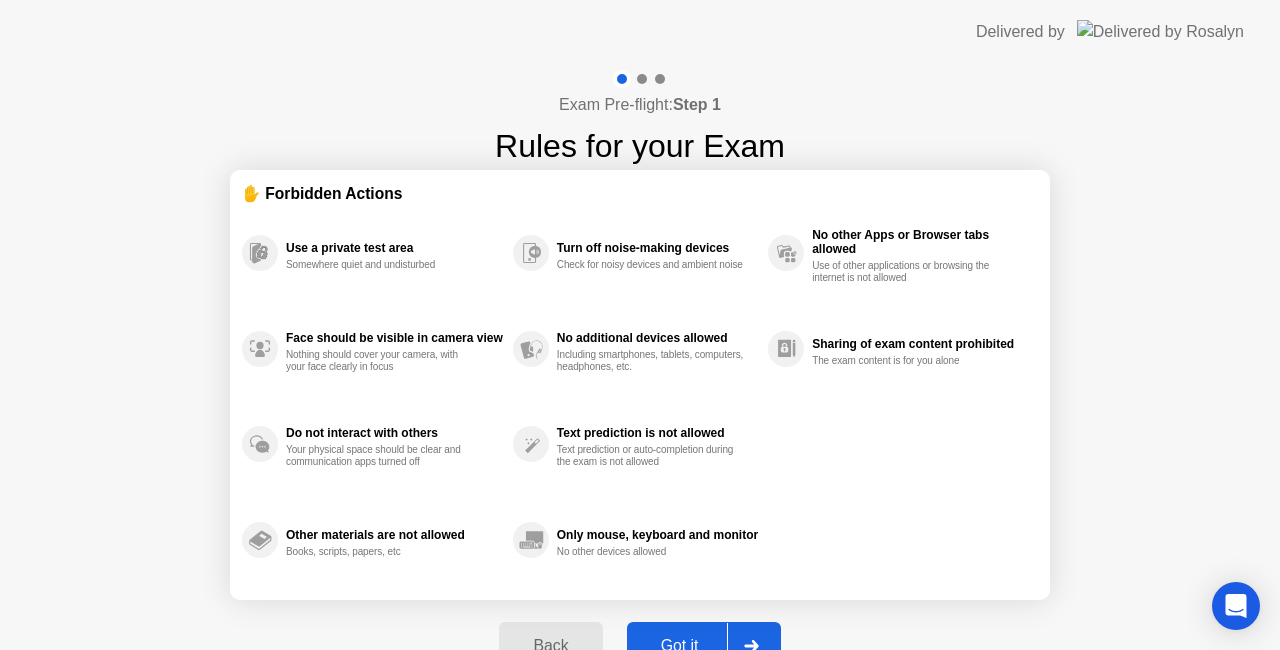 click on "Got it" 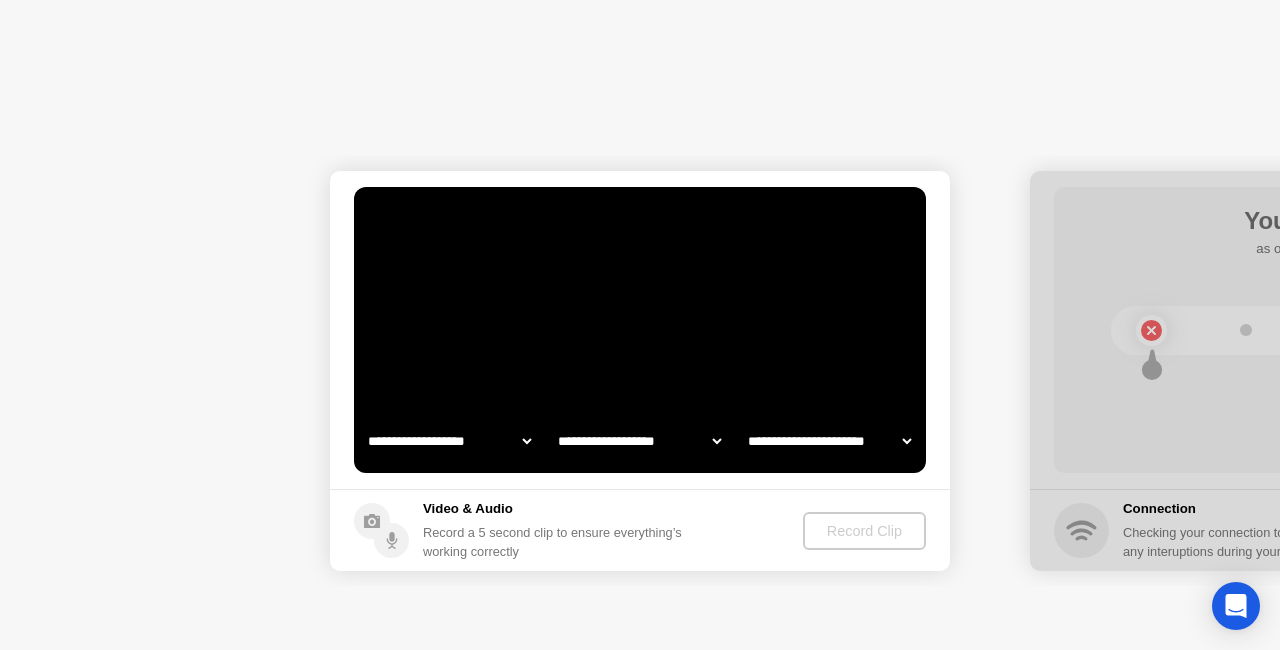 select on "**********" 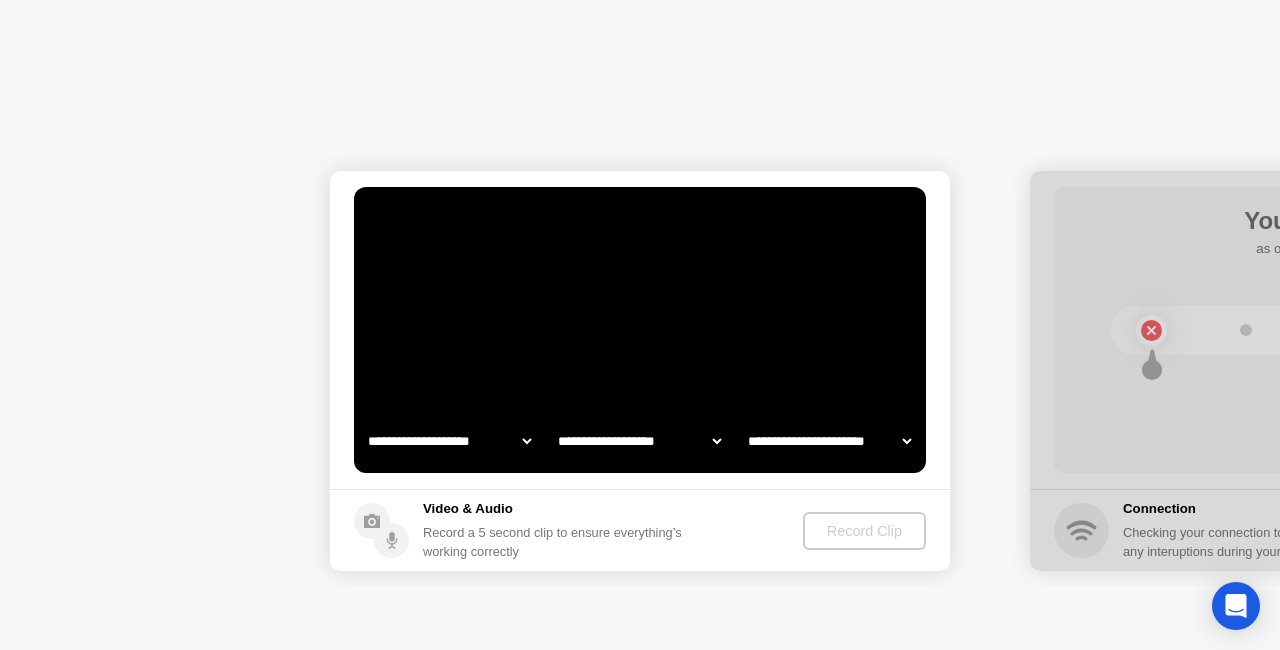 select on "*******" 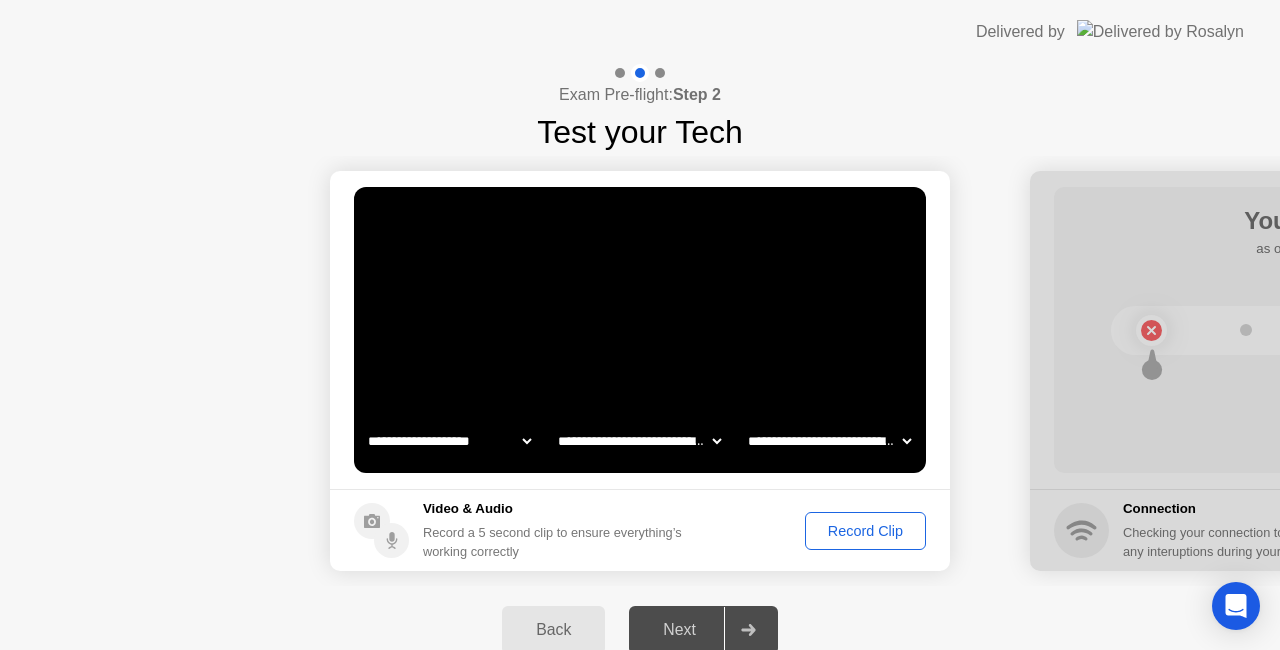 click on "Next" 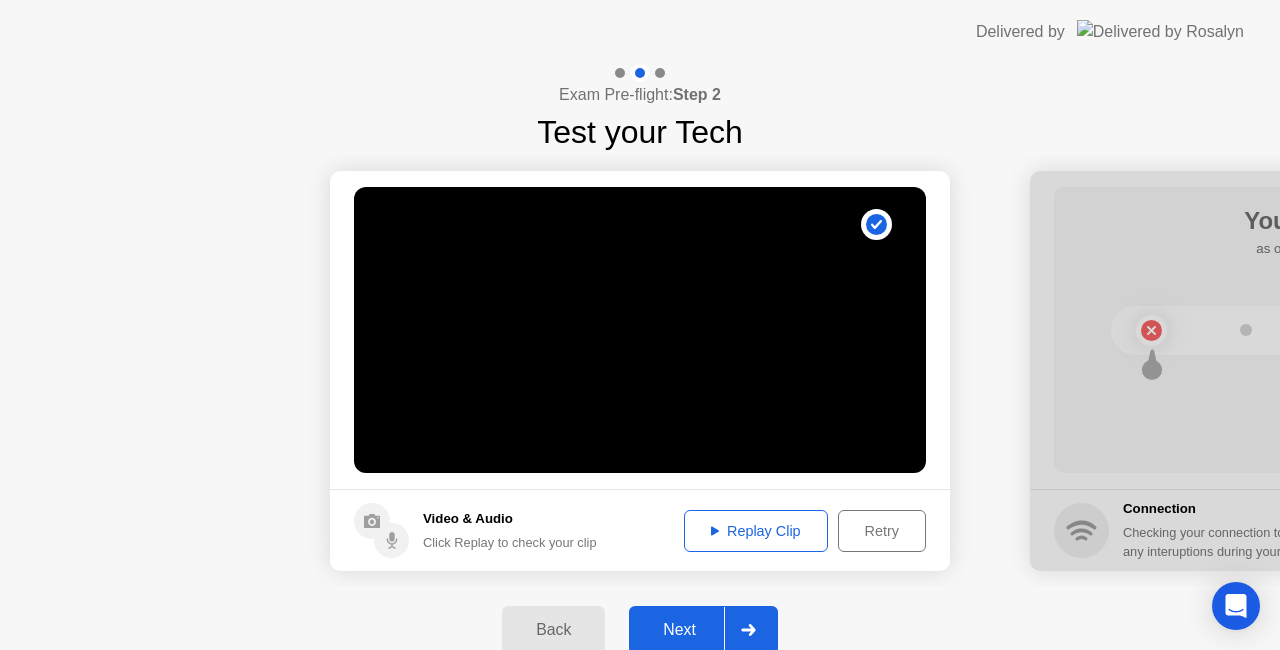 click on "Replay Clip" 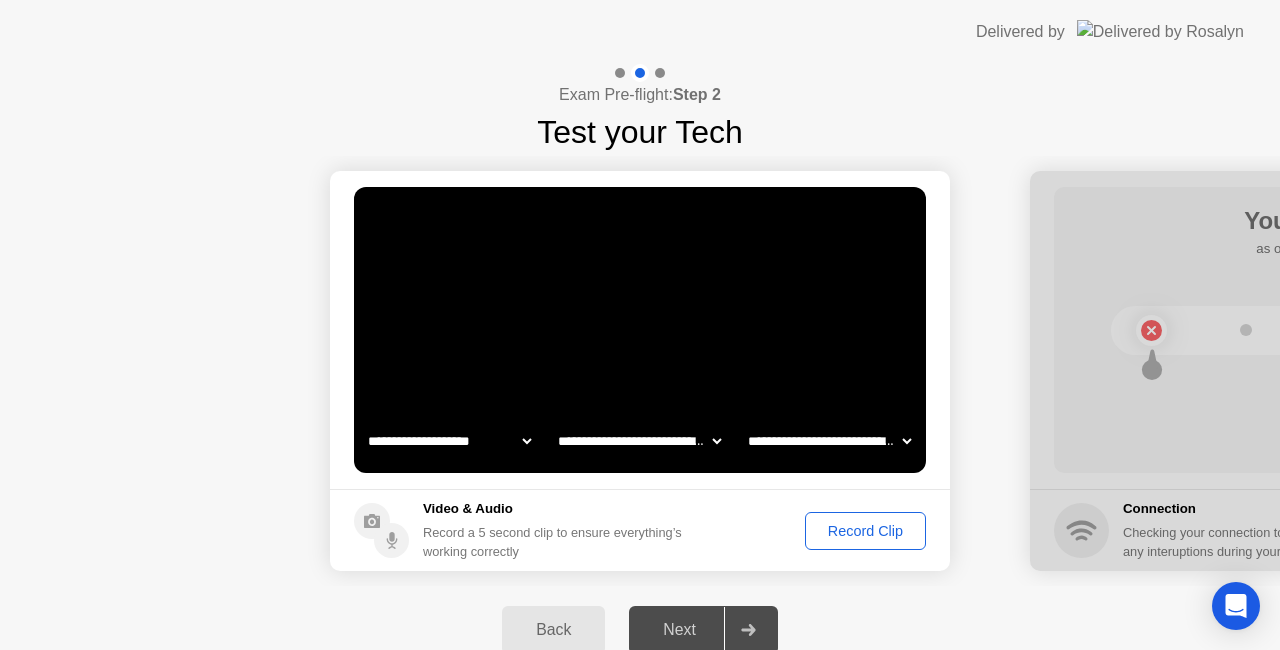 click on "Record Clip" 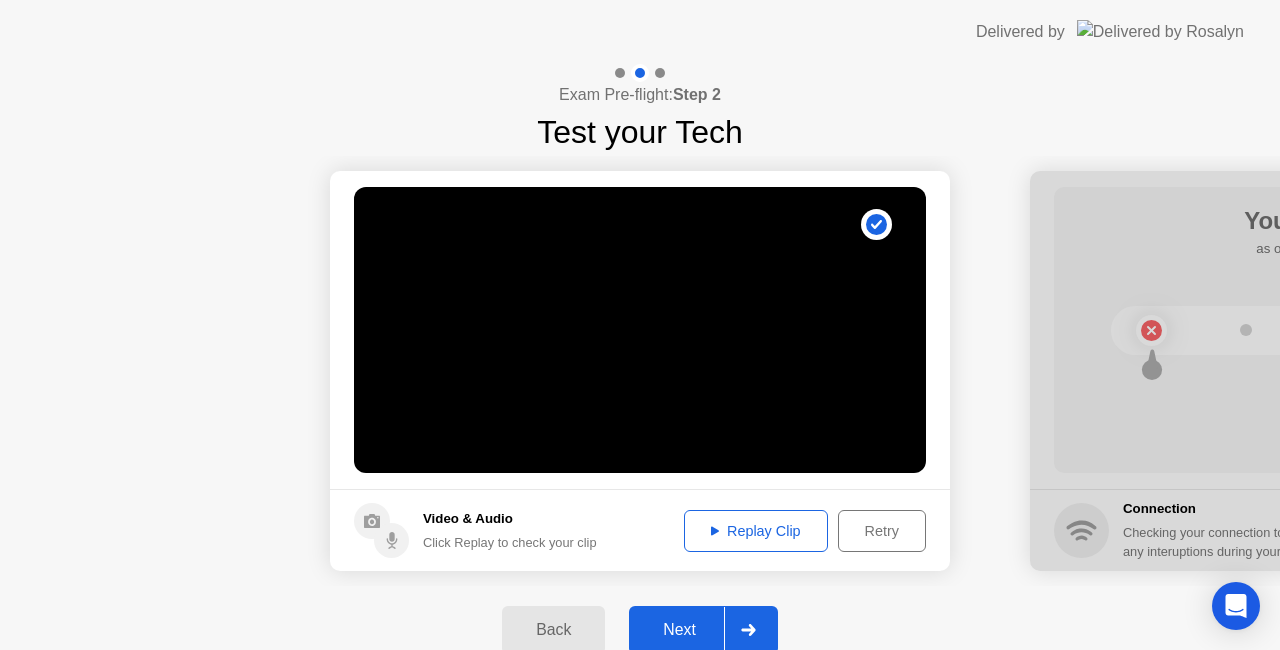 click on "Replay Clip" 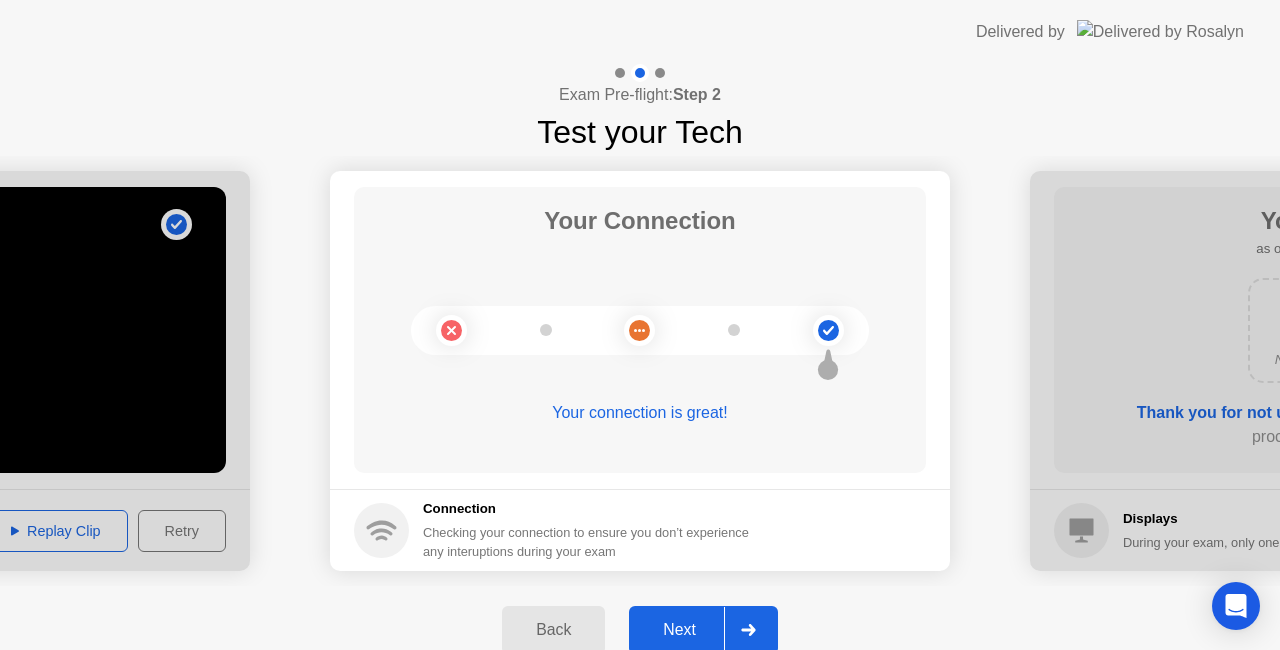 click on "Next" 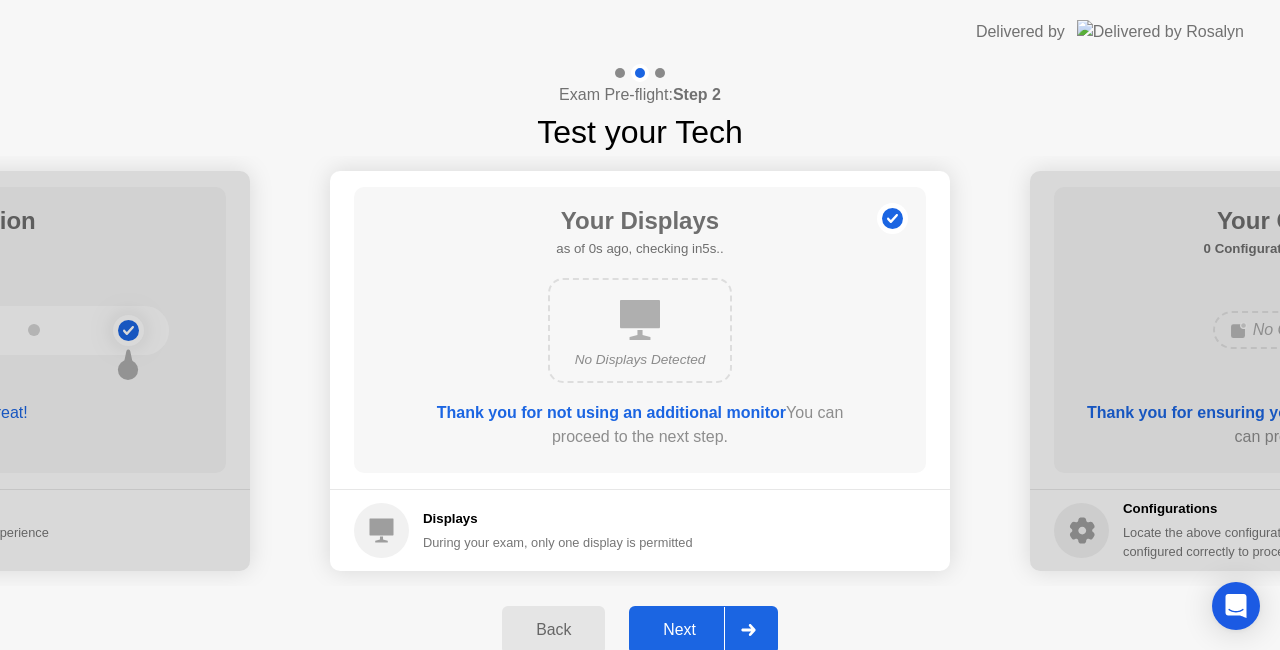 click on "Next" 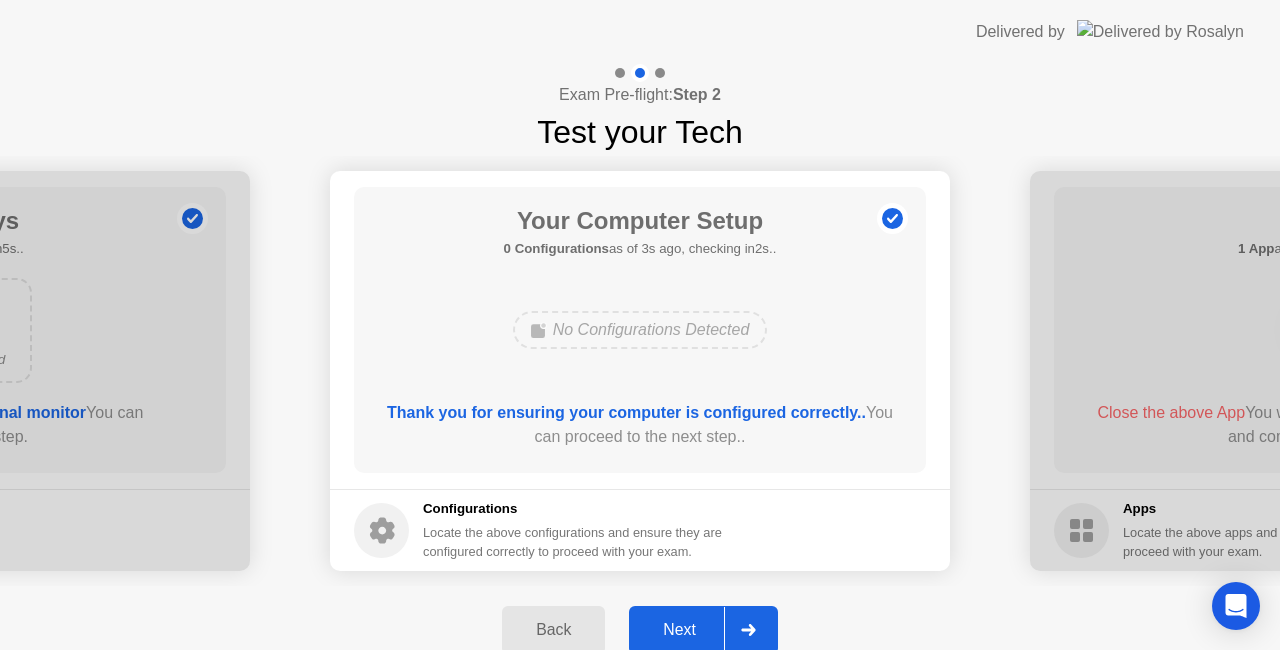 click on "Next" 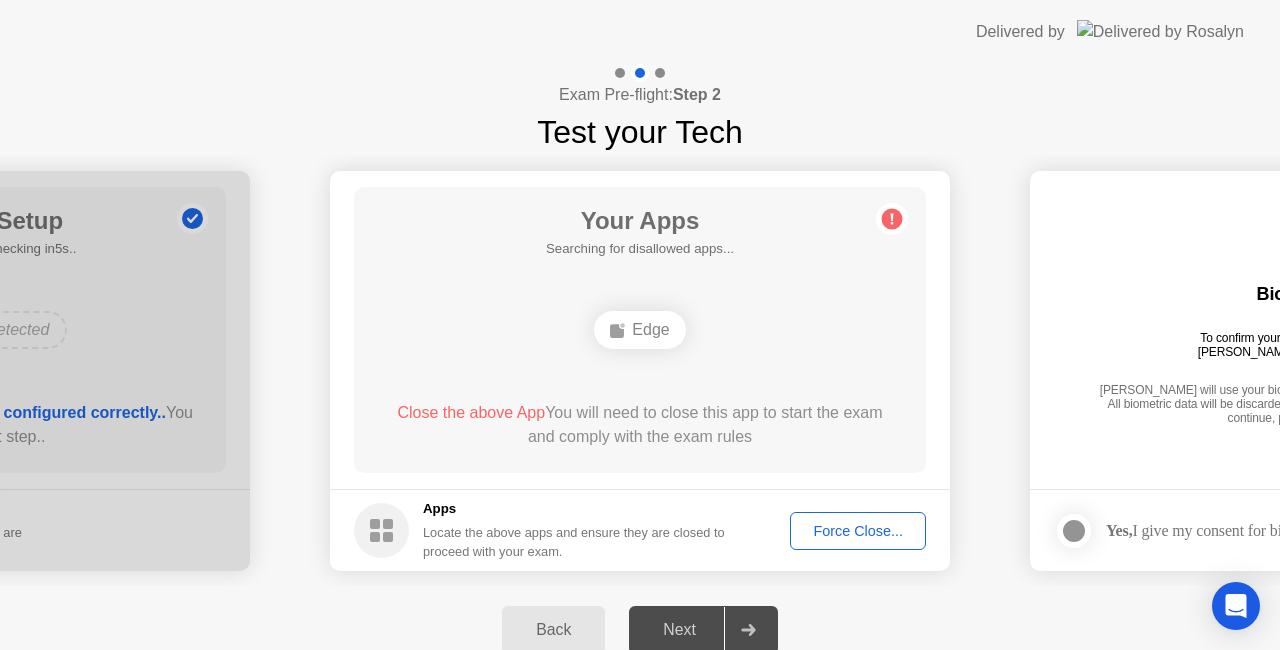 click on "Force Close..." 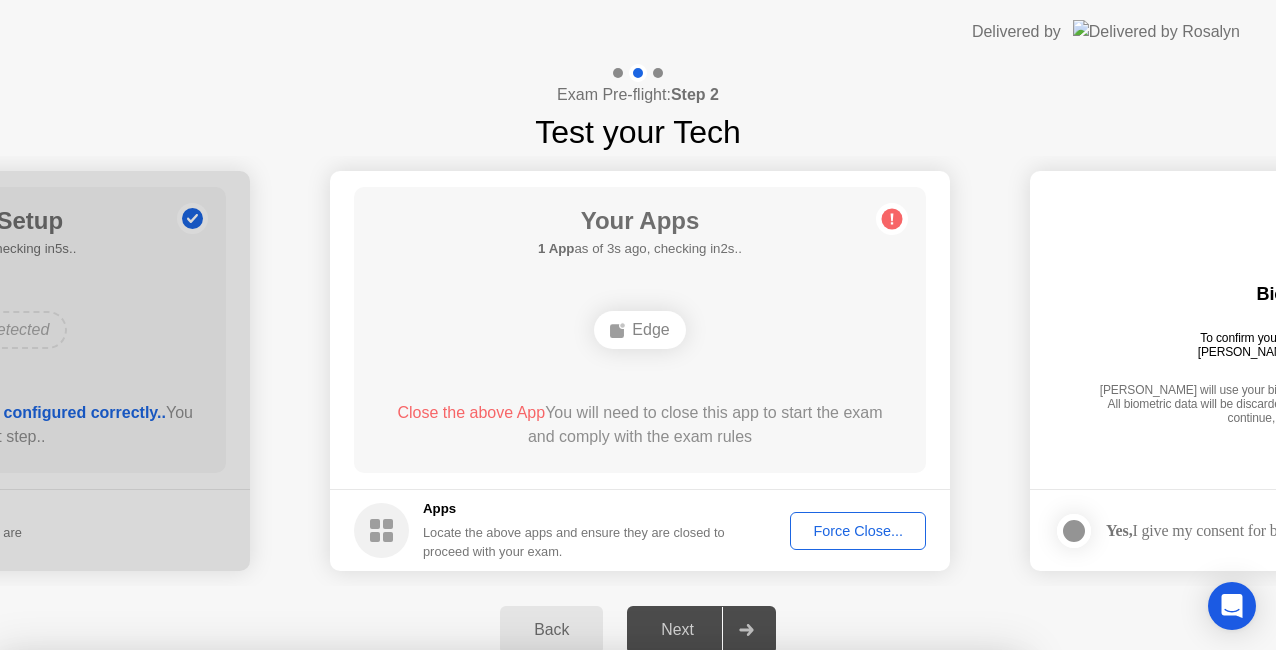 click on "Confirm" at bounding box center [577, 926] 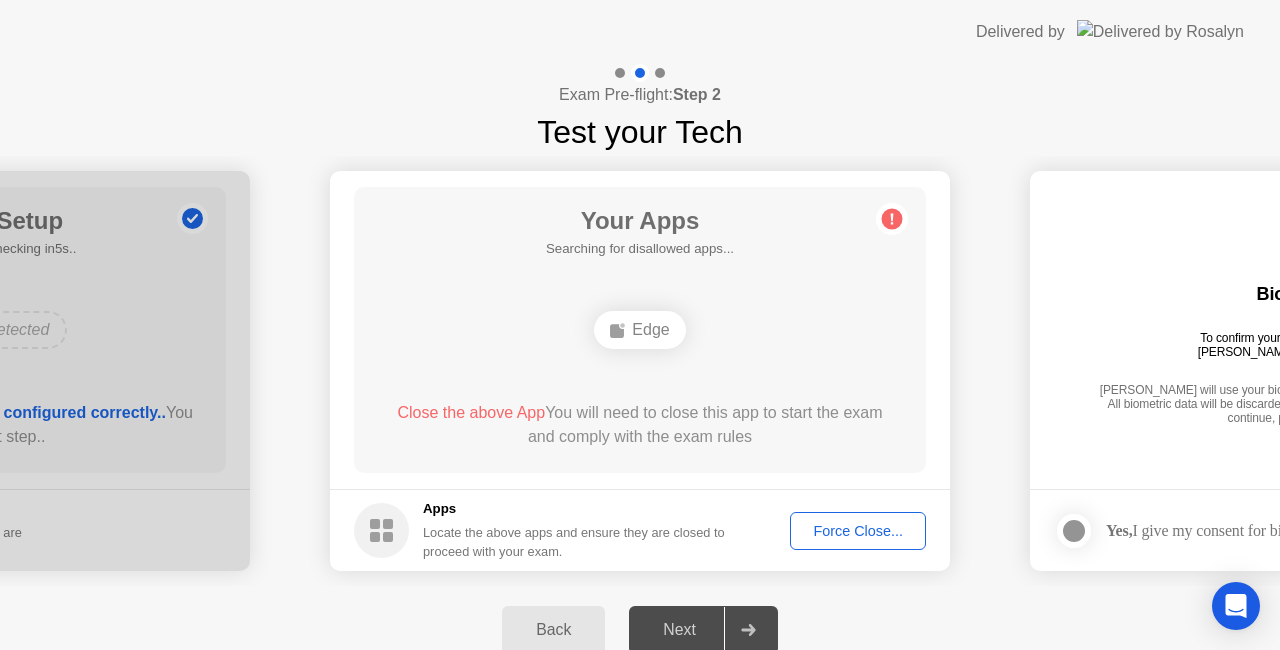 click on "Close the above App" 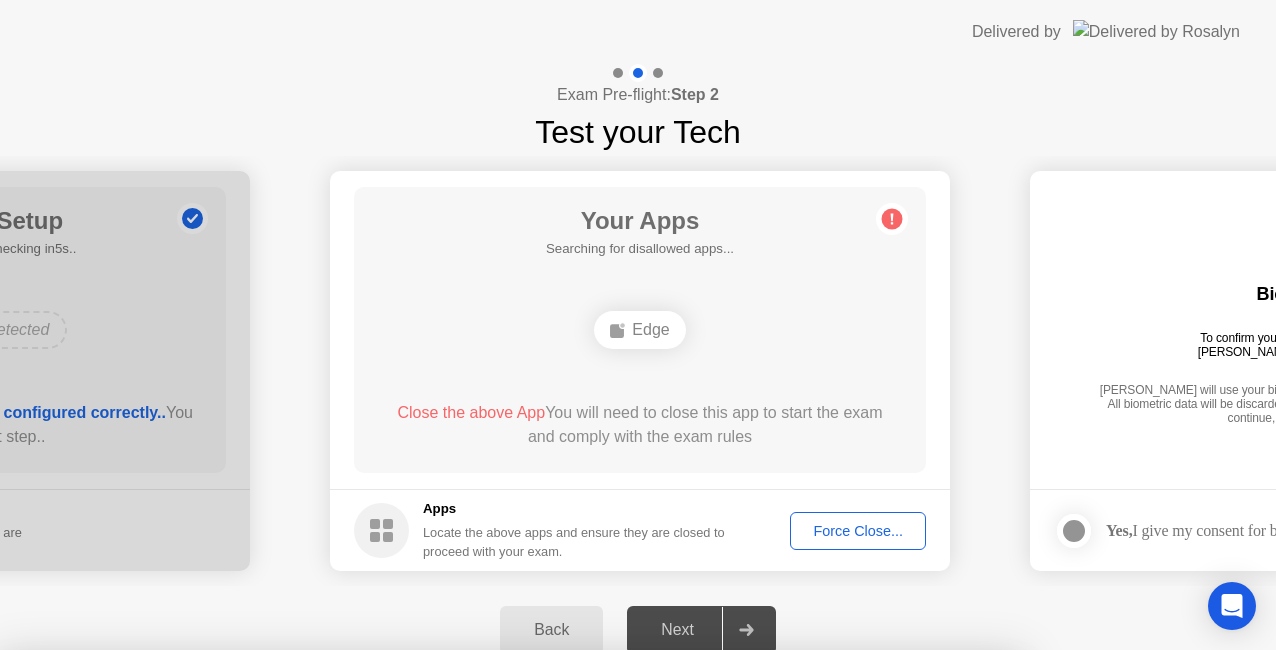 click on "Confirm" at bounding box center [577, 926] 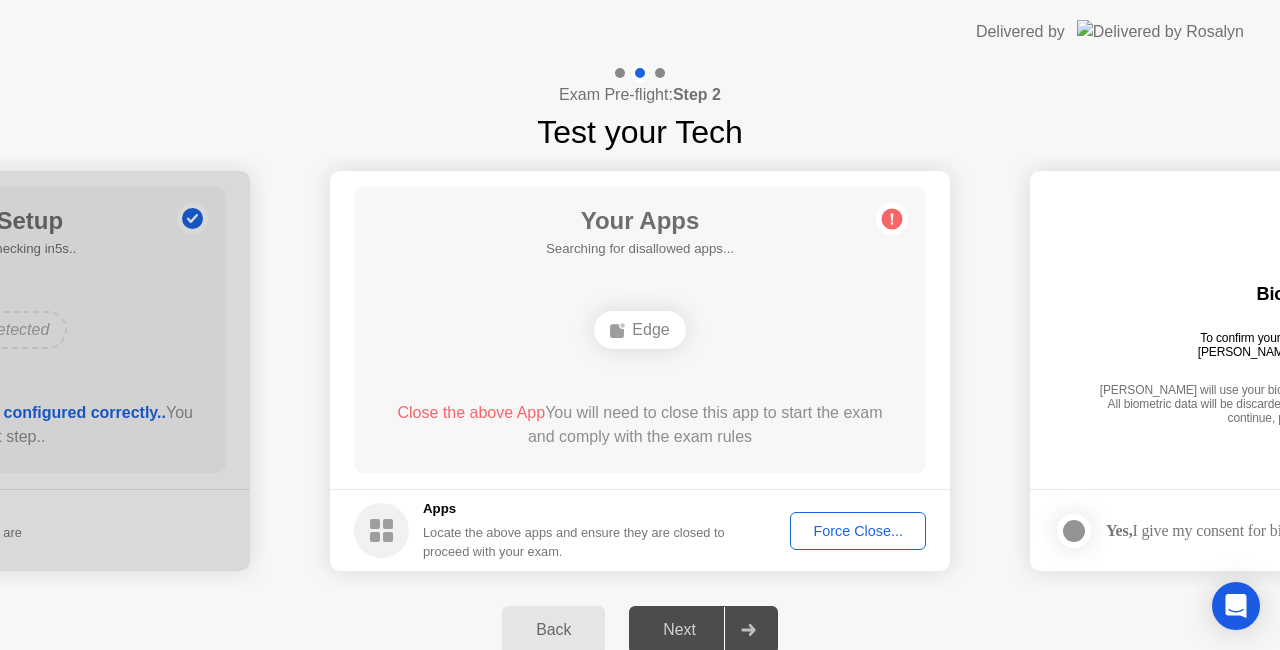 click on "Your Apps  Searching for disallowed apps...  Edge  Close the above App  You will need to close this app to start the exam and comply with the exam rules" 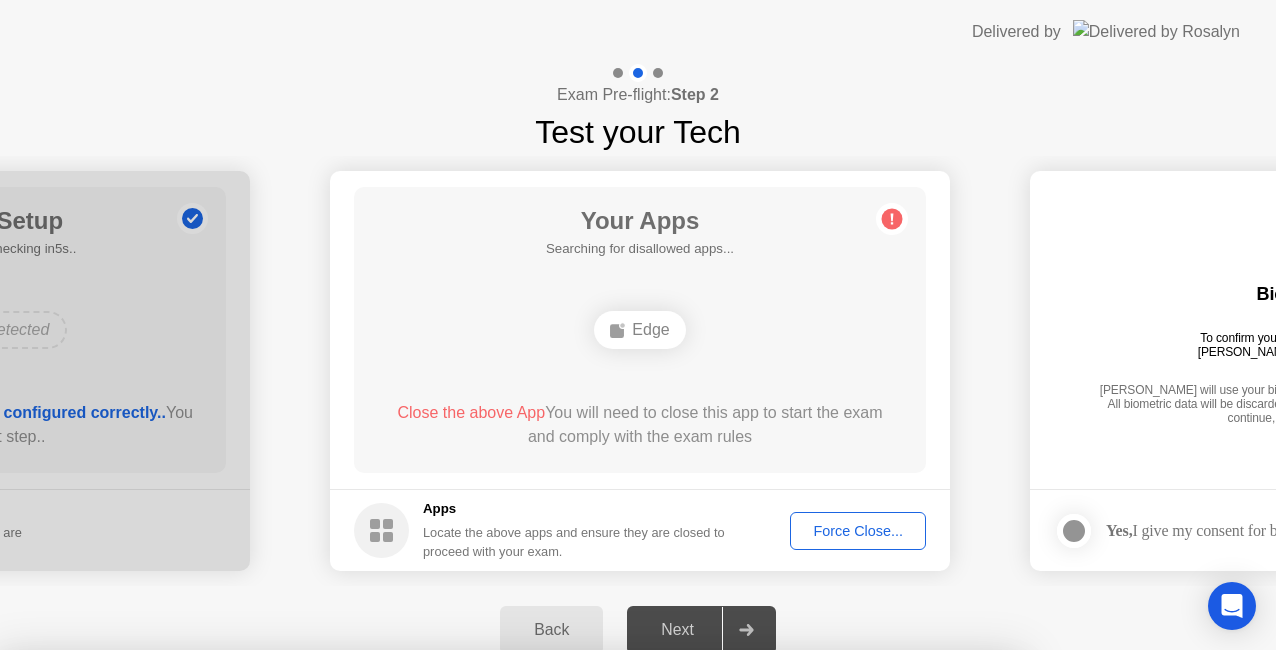 click on "Confirm" at bounding box center [577, 926] 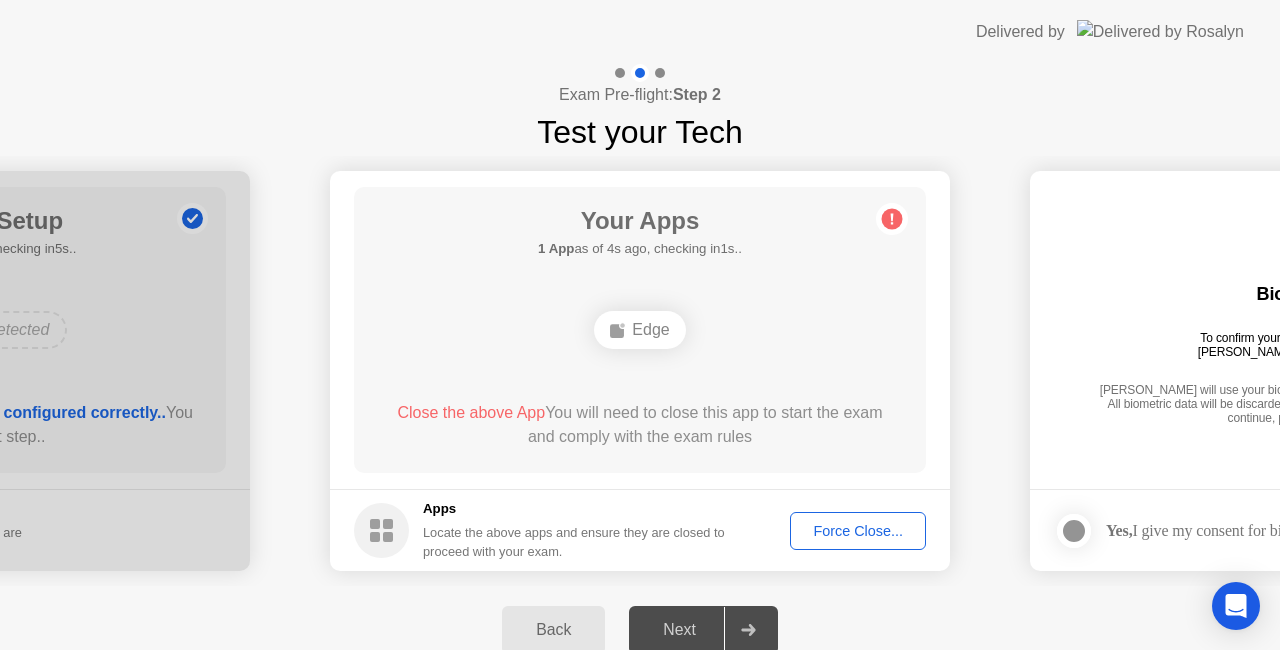 click 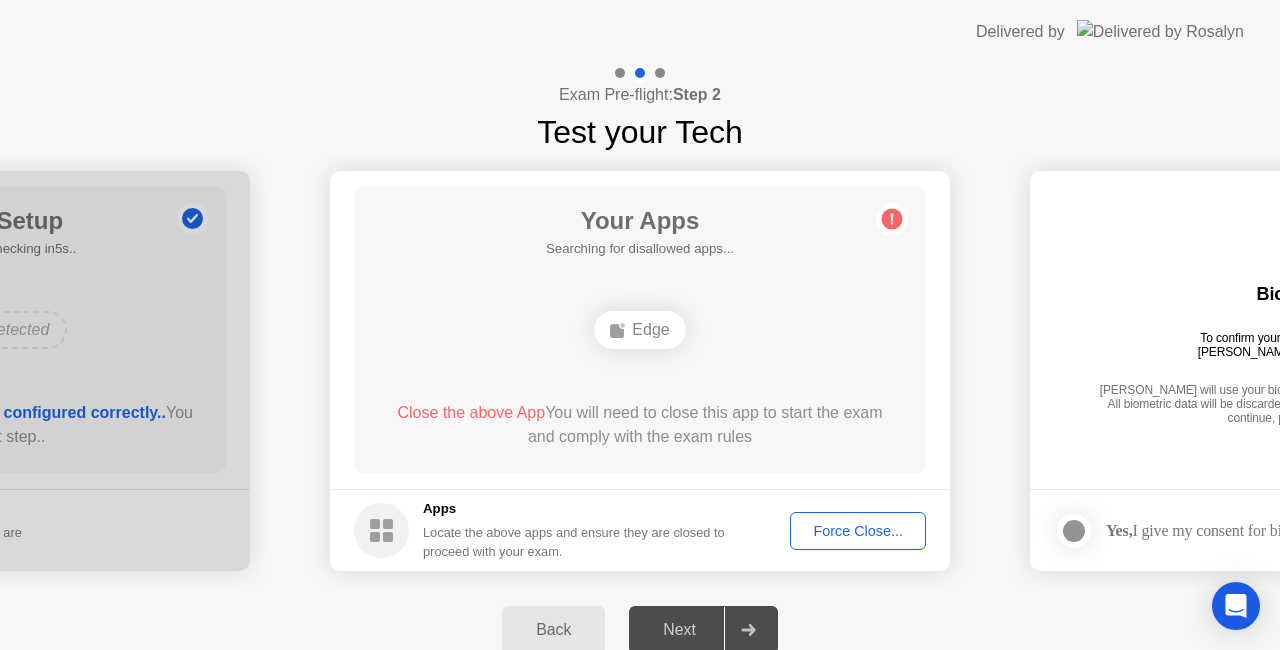 click on "Edge" 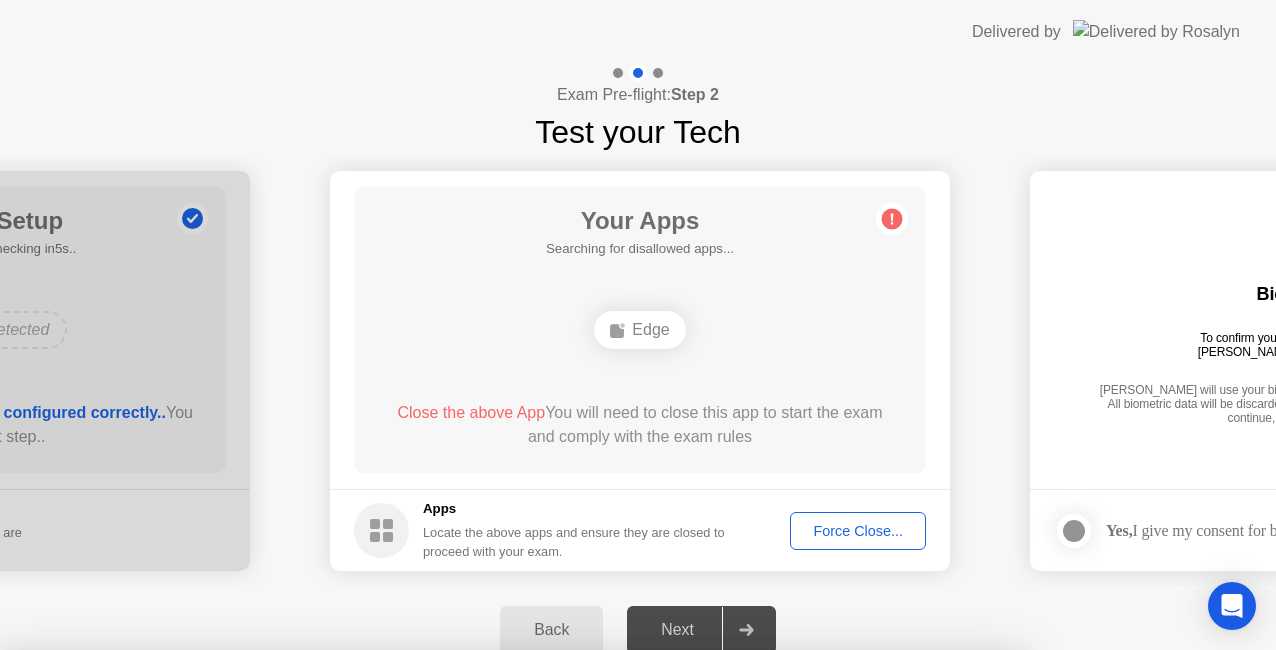 click on "Confirm" at bounding box center [577, 926] 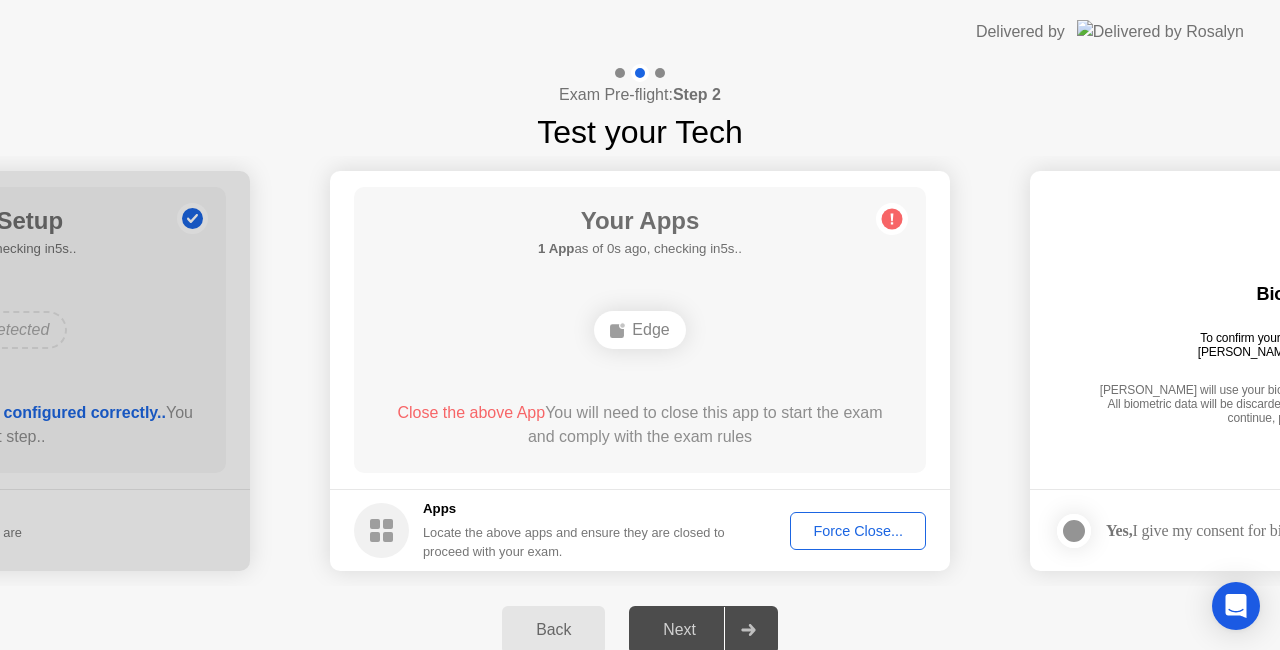 click on "Edge" 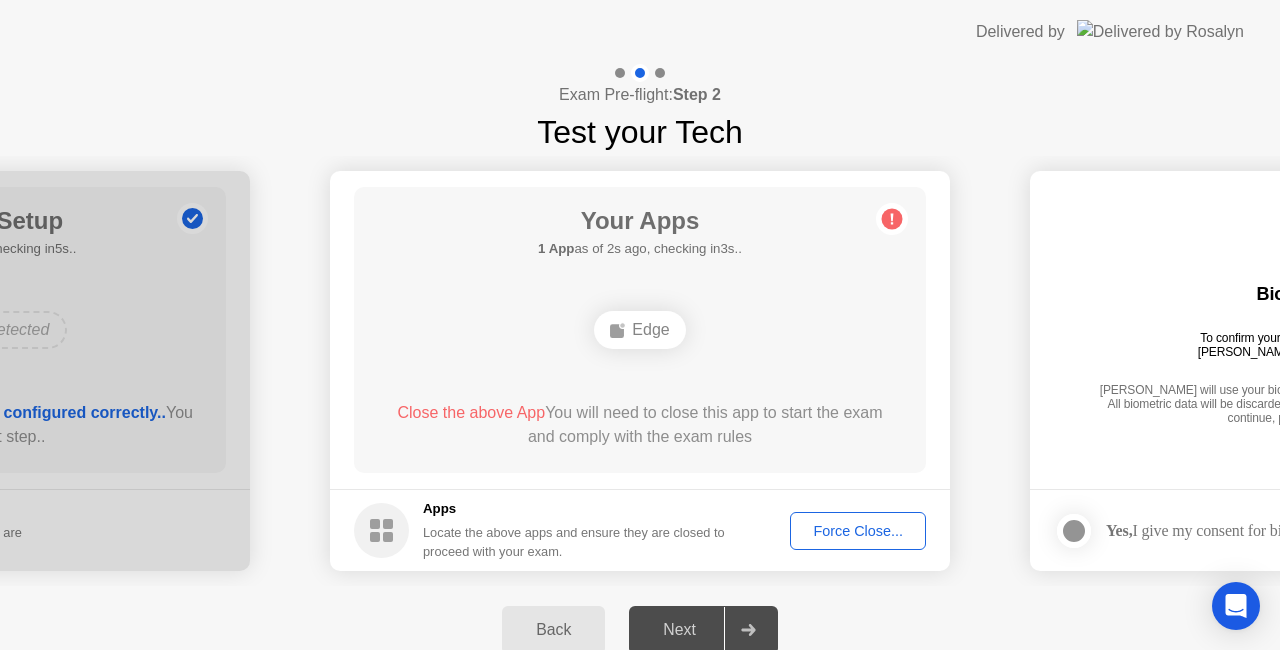 click on "Back" 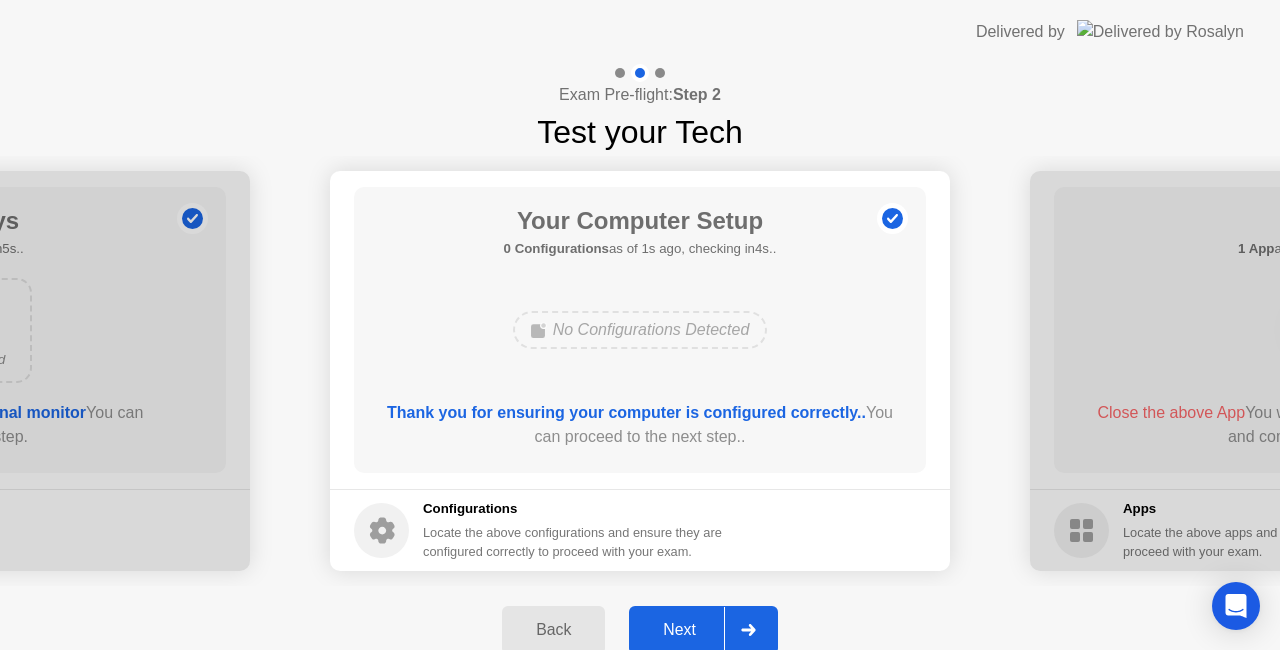 click 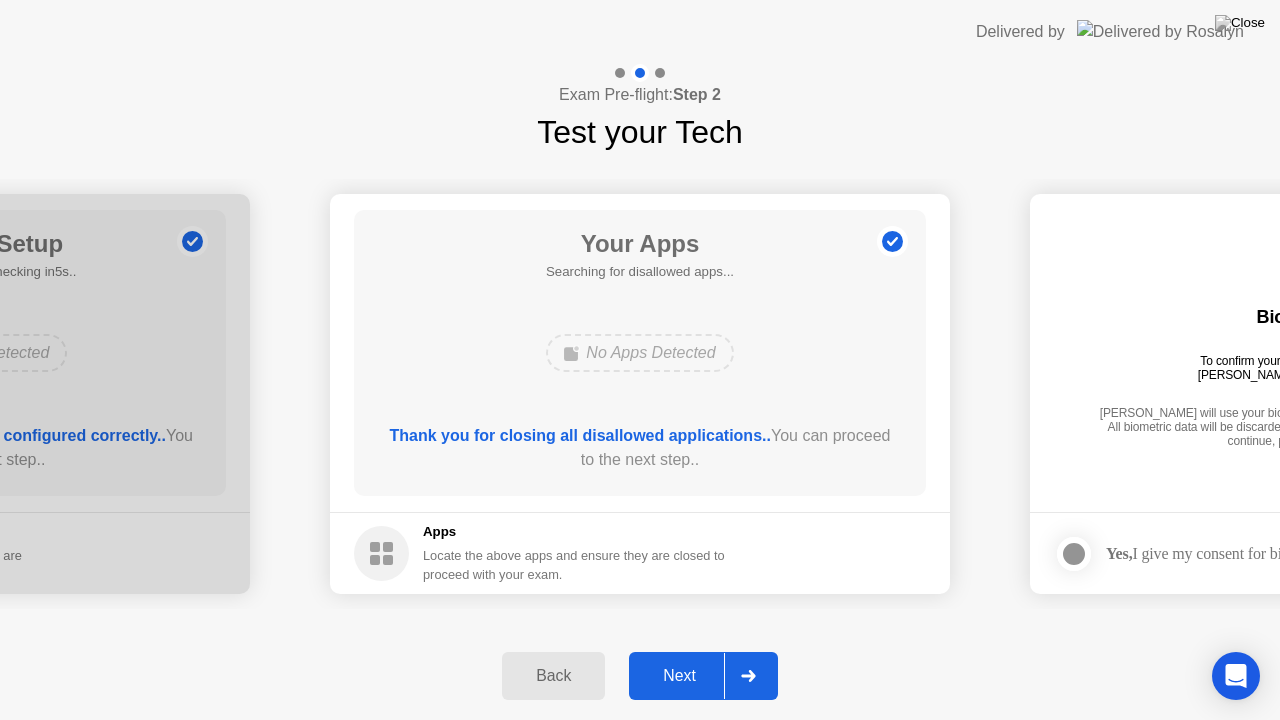 click on "Next" 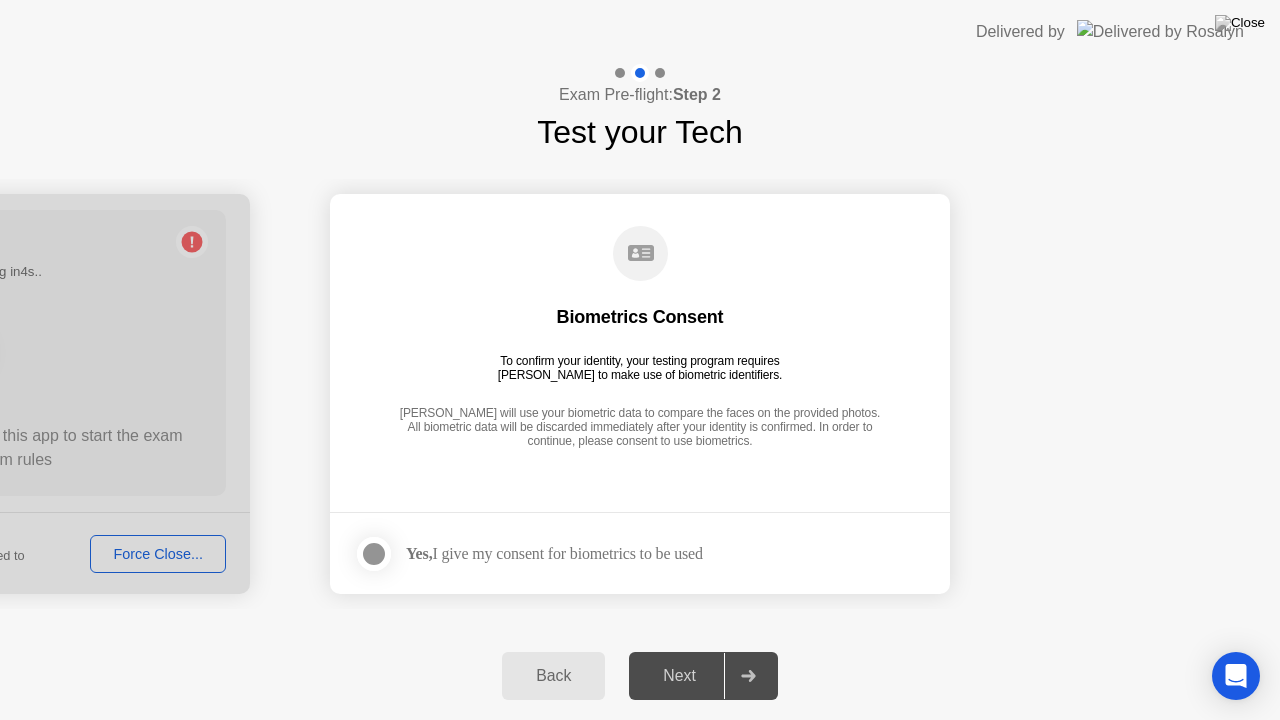 click 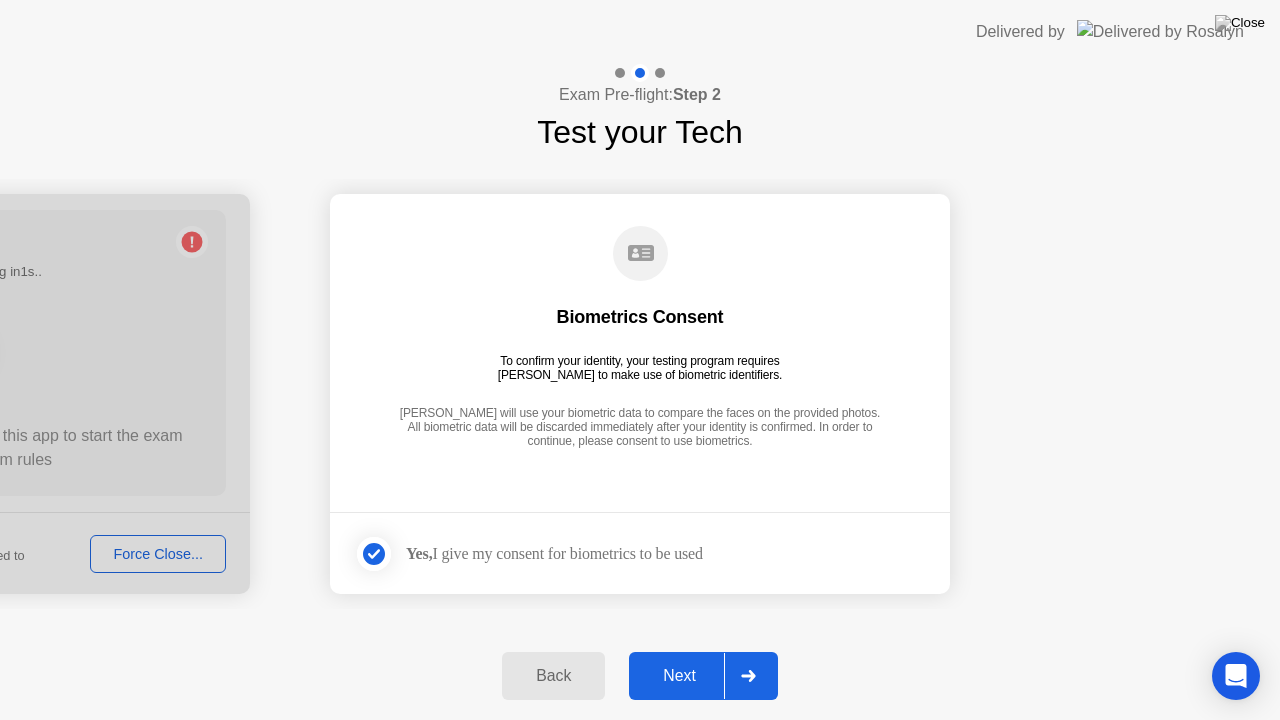 click on "Next" 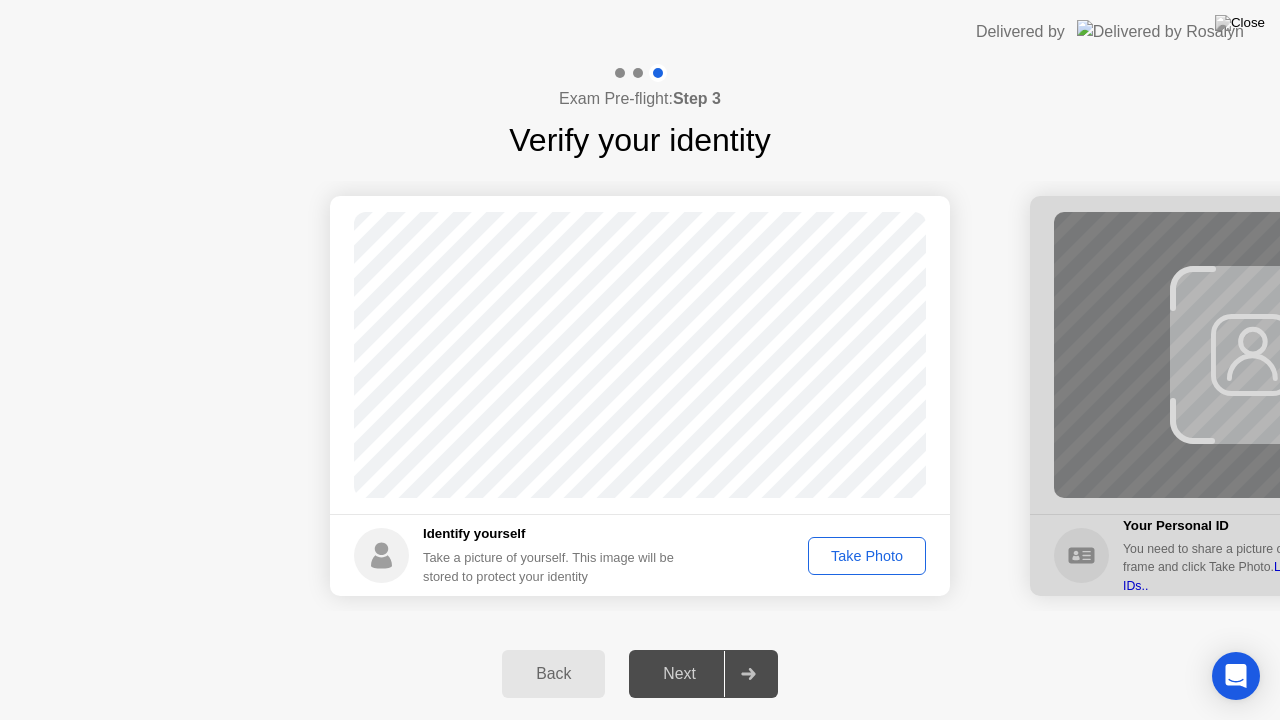 click on "Take Photo" 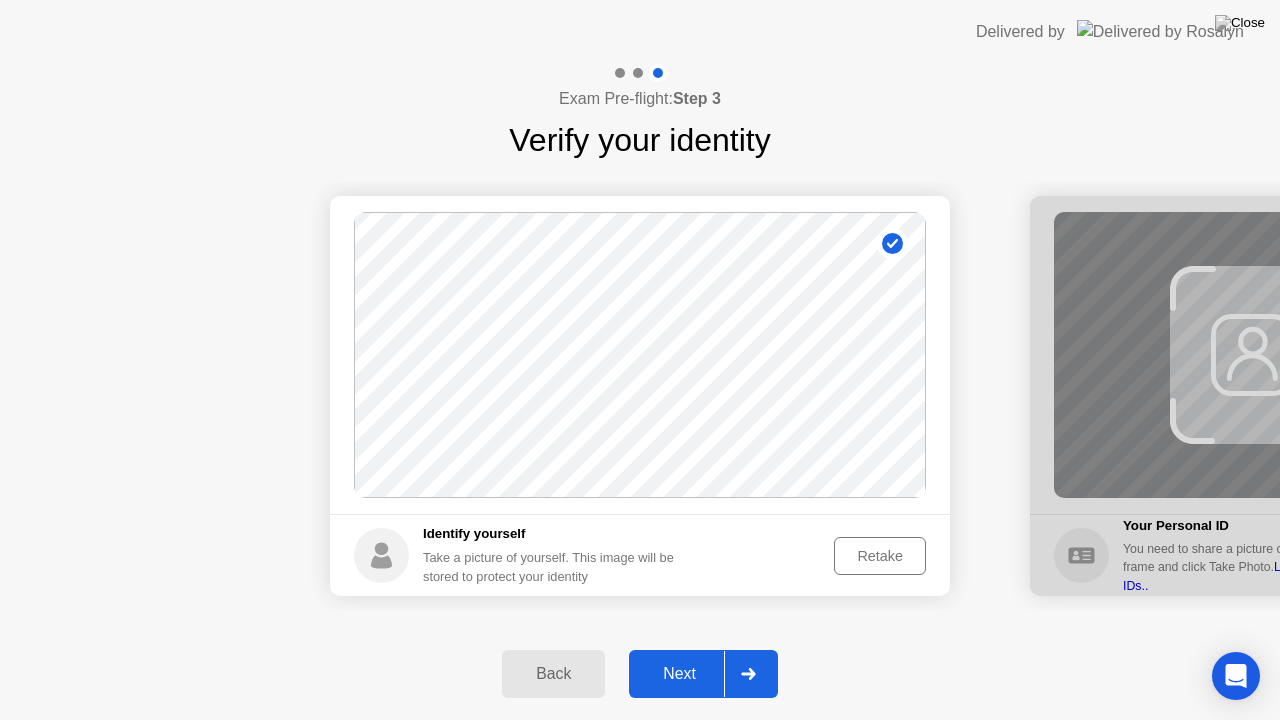 click on "Next" 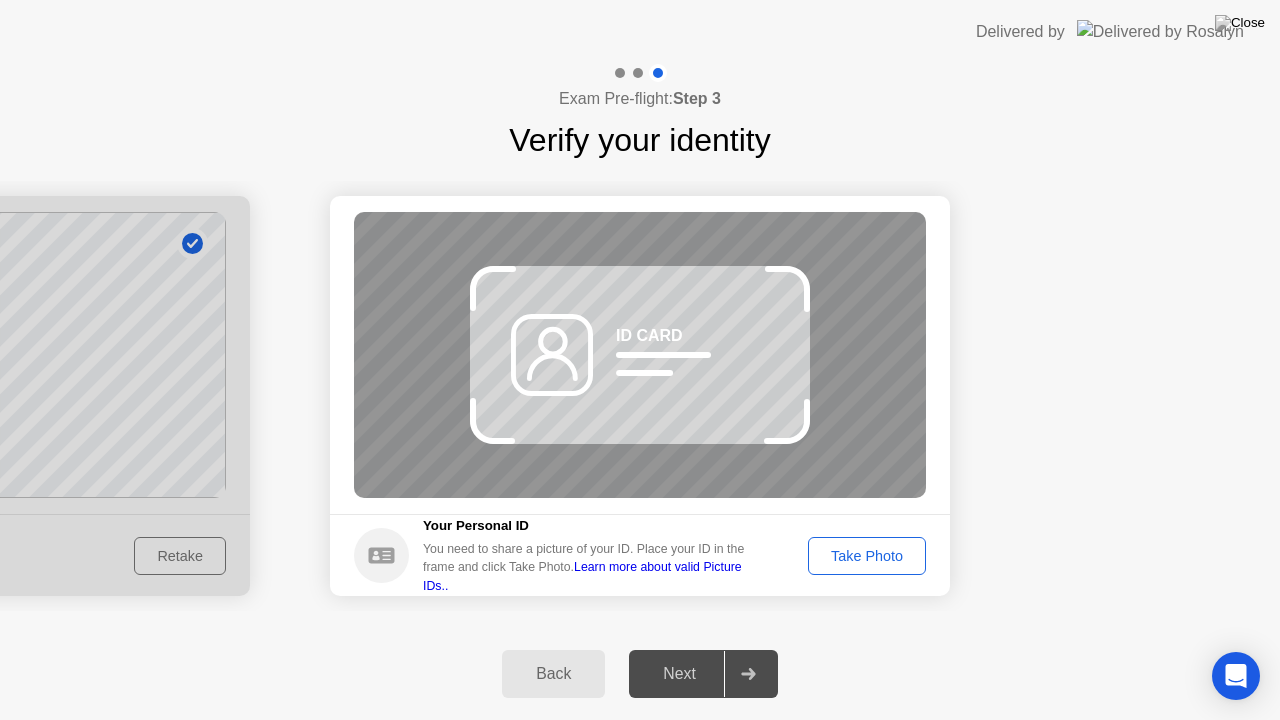 click on "Take Photo" 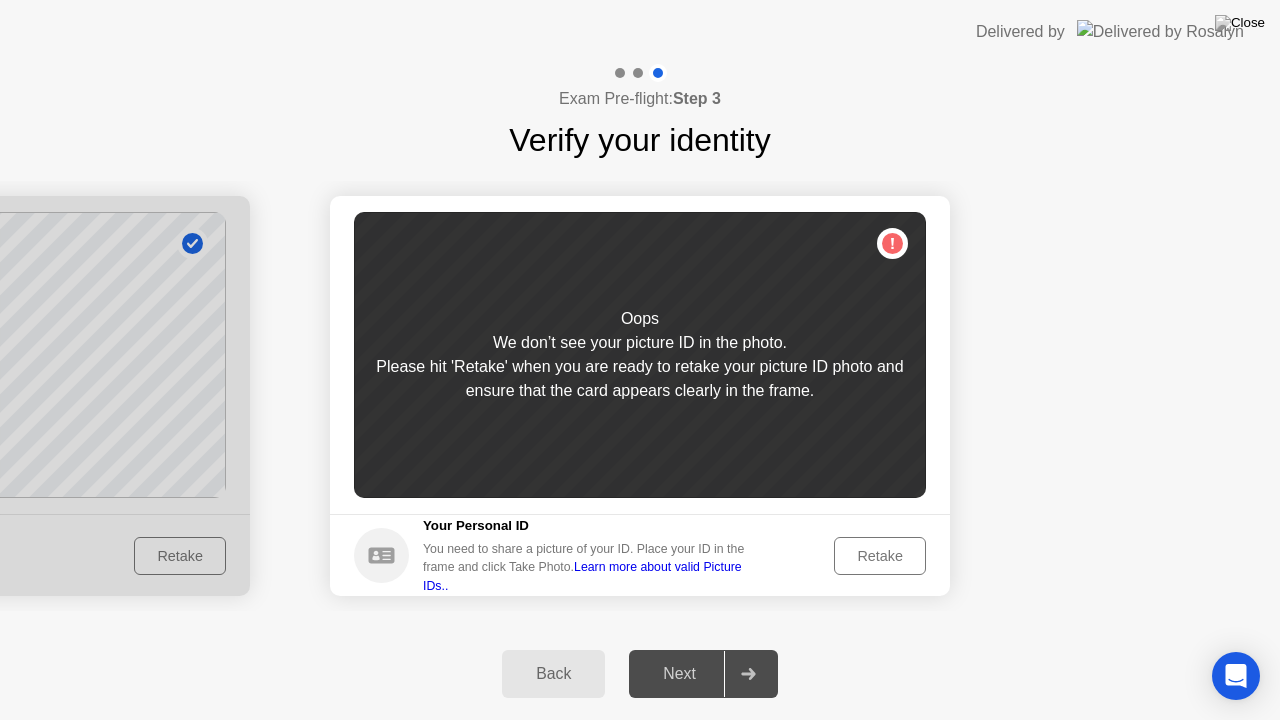 drag, startPoint x: 830, startPoint y: 417, endPoint x: 832, endPoint y: 428, distance: 11.18034 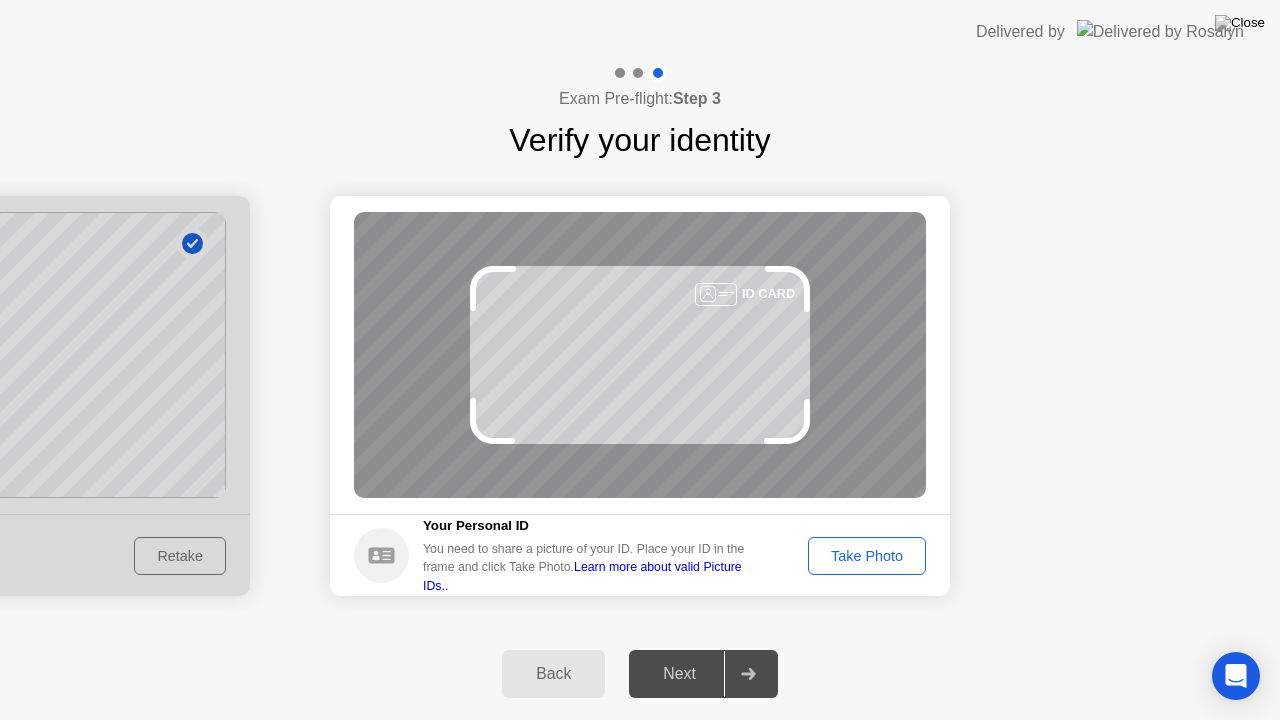 click on "Take Photo" 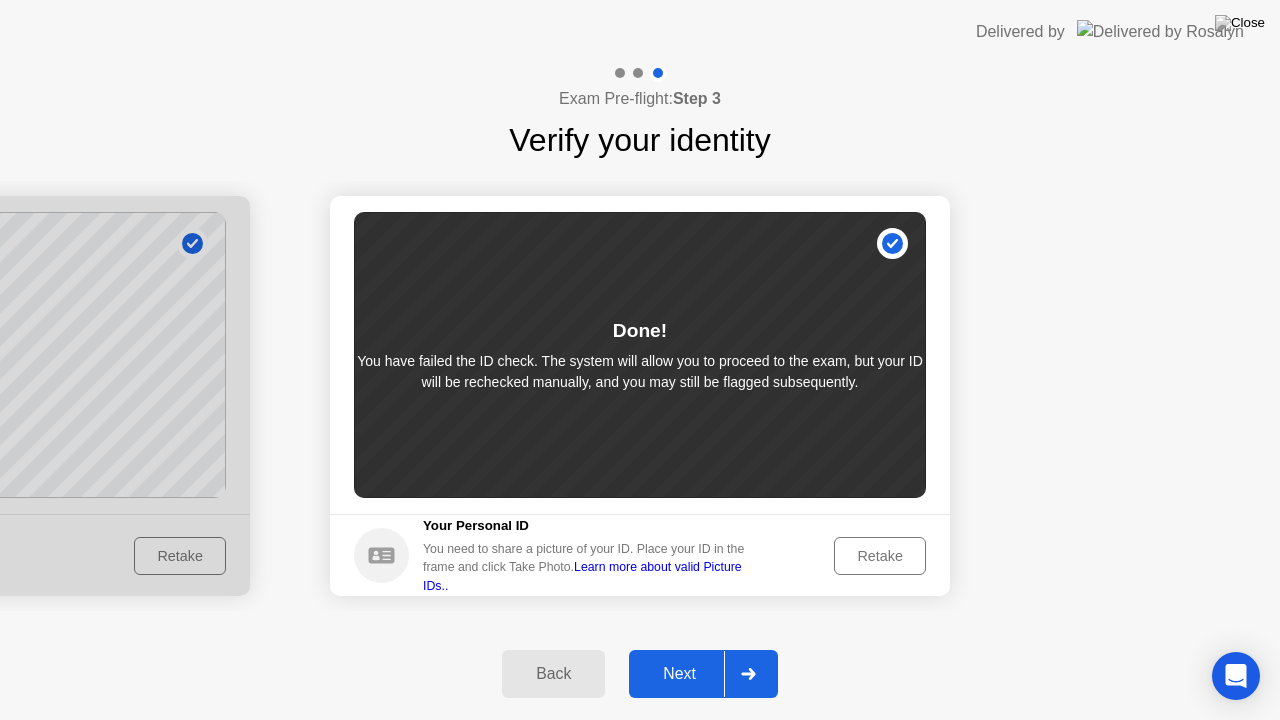 click on "Next" 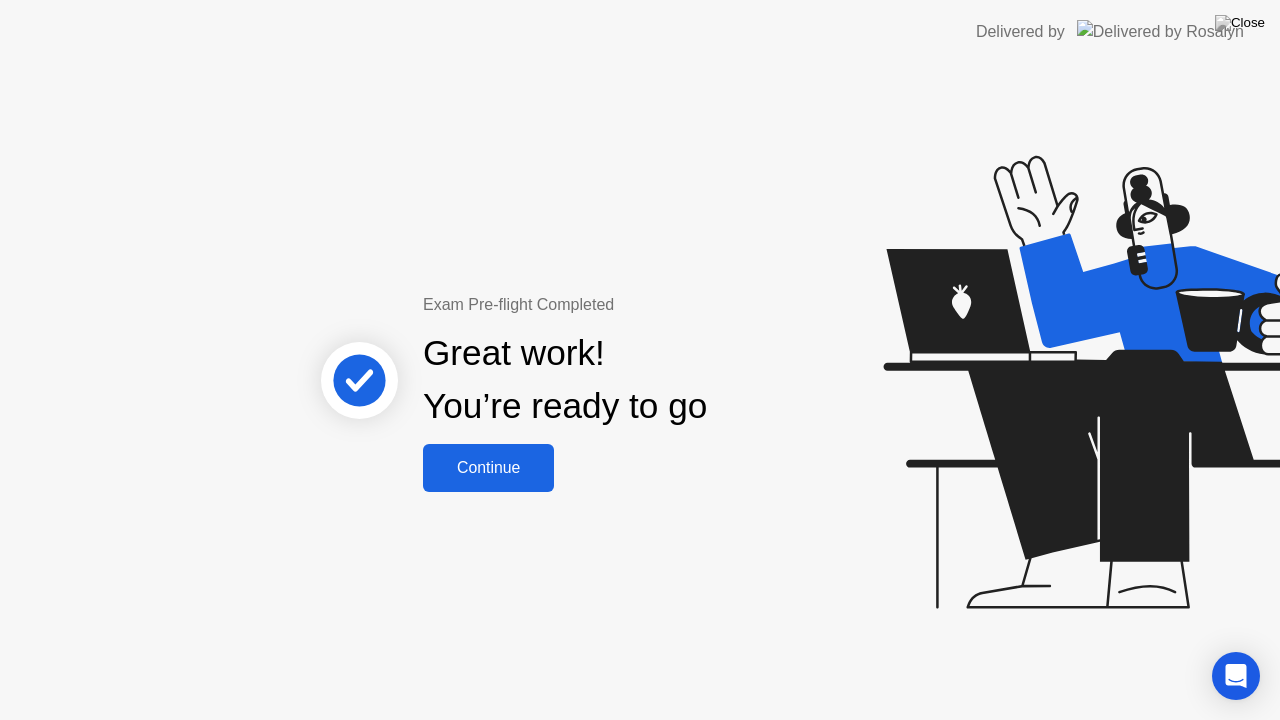 click on "Continue" 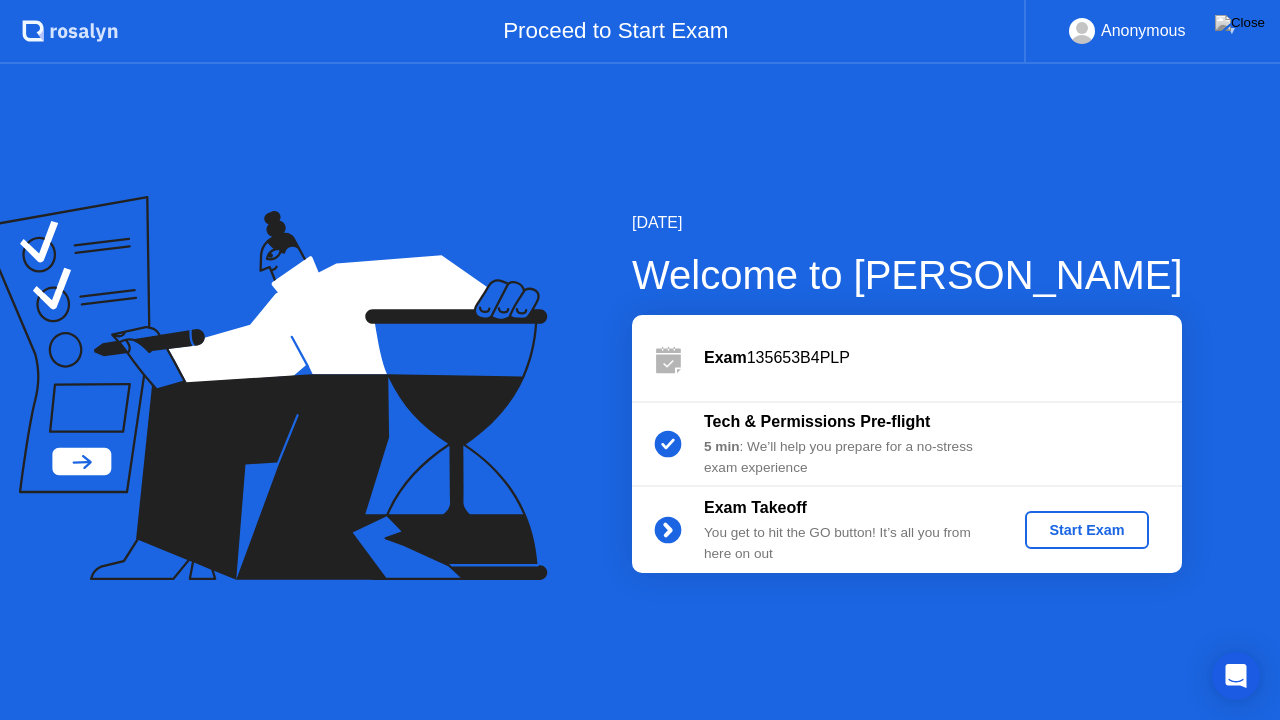 click on "Start Exam" 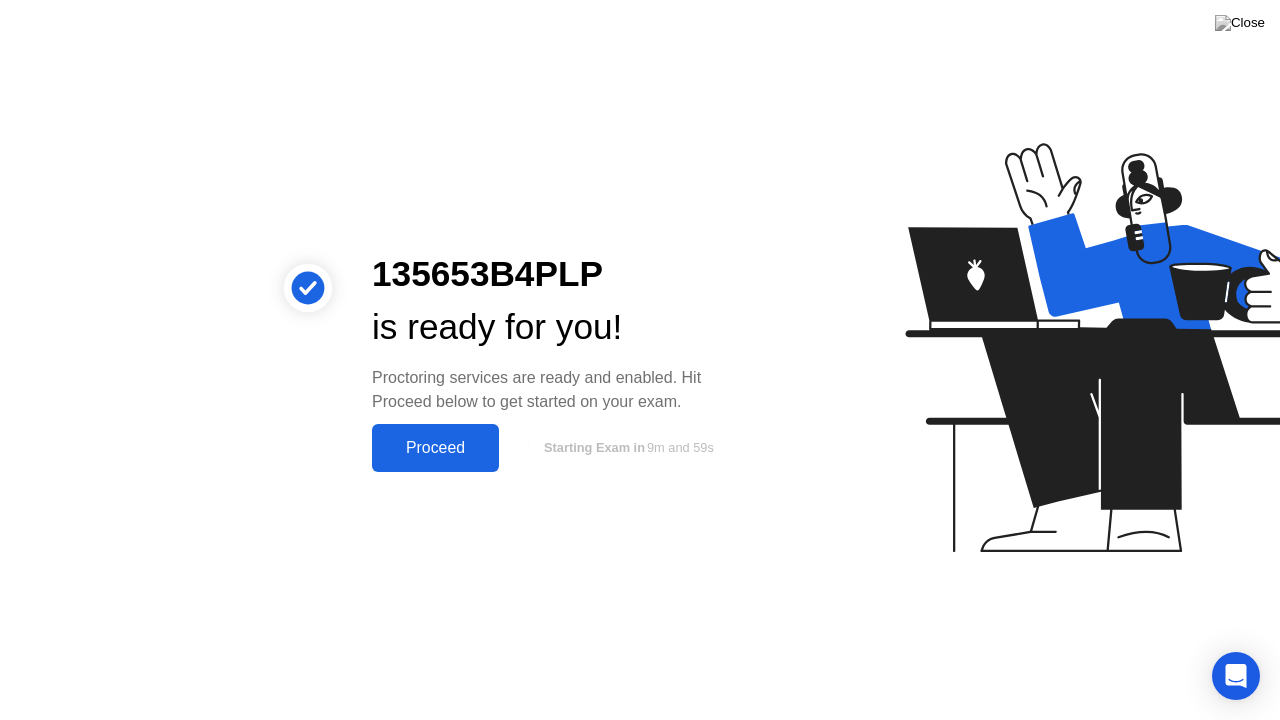 click on "Proceed" 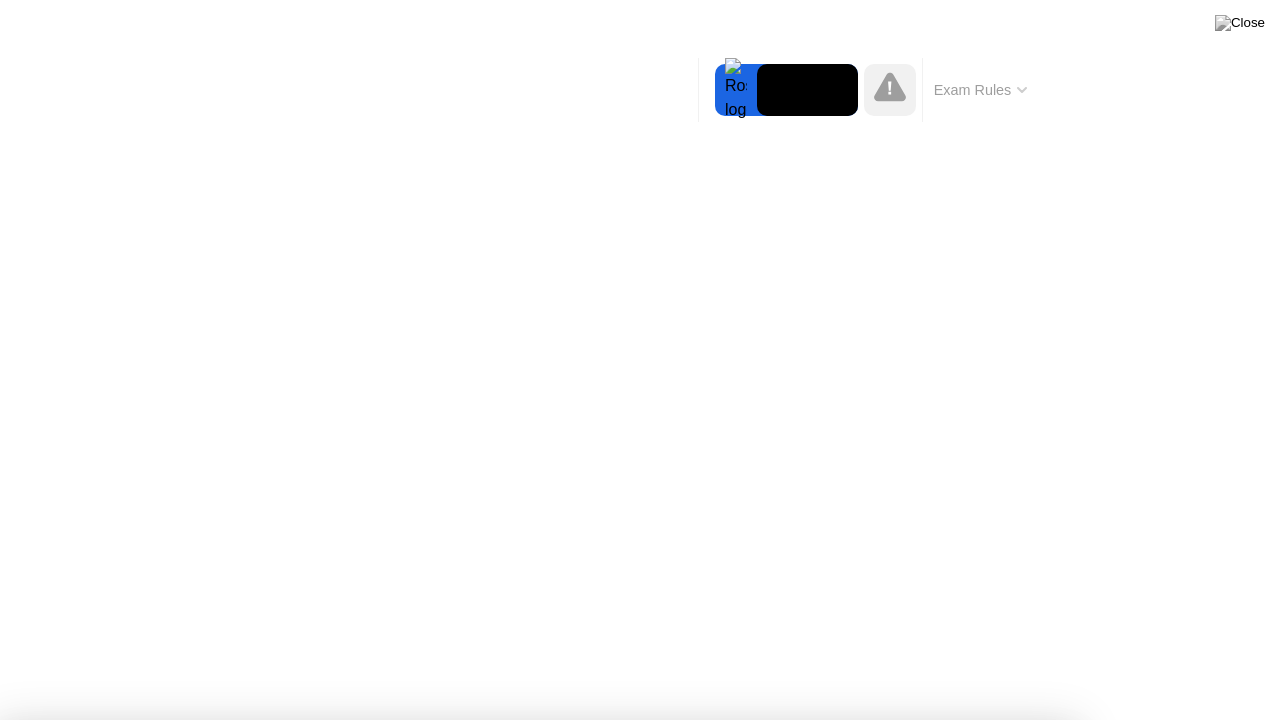 click on "Got it!" at bounding box center (647, 1249) 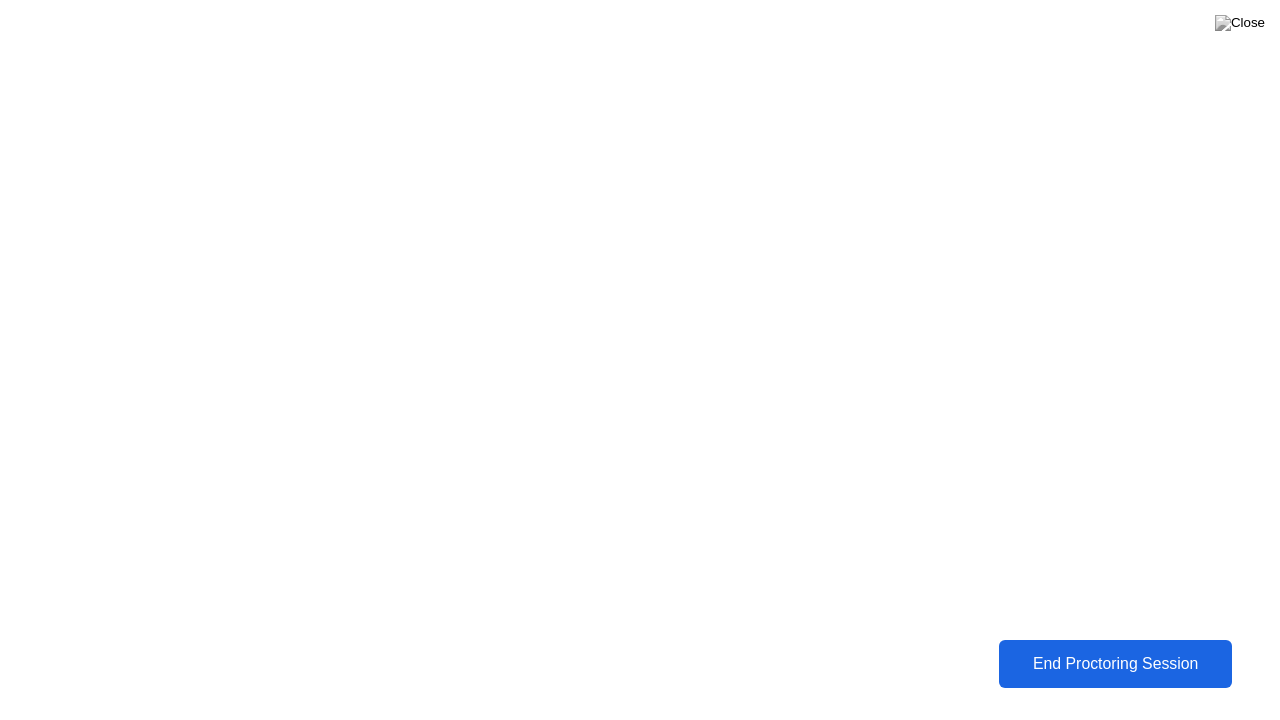 click on "End Proctoring Session" 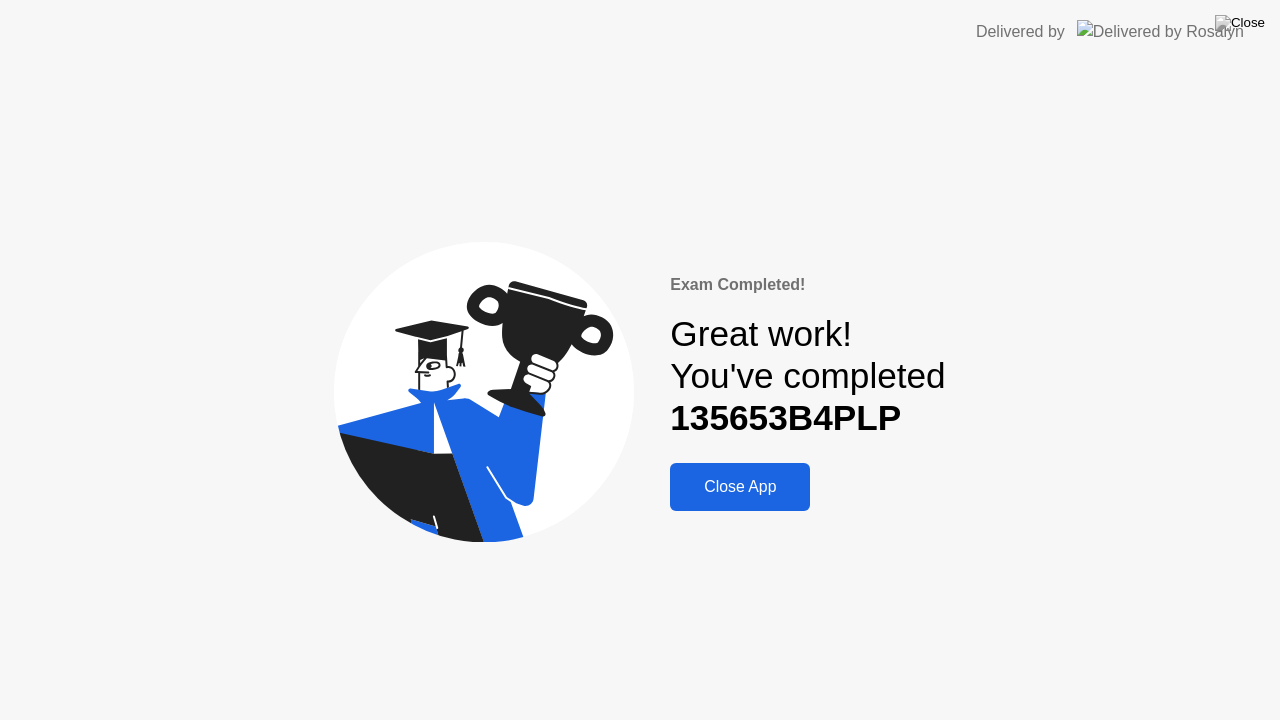 drag, startPoint x: 759, startPoint y: 488, endPoint x: 768, endPoint y: 446, distance: 42.953465 